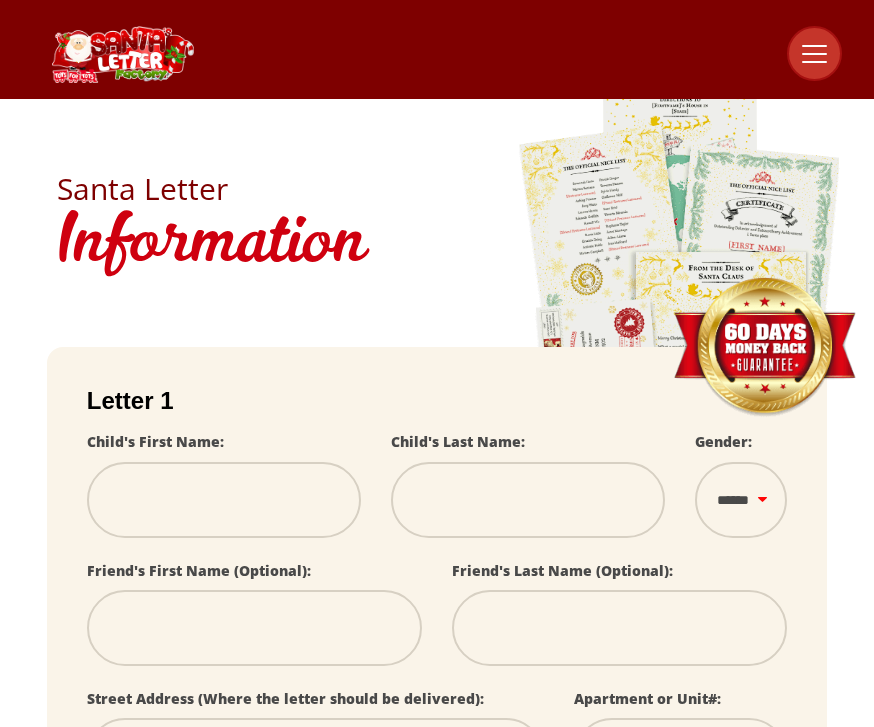 scroll, scrollTop: 0, scrollLeft: 0, axis: both 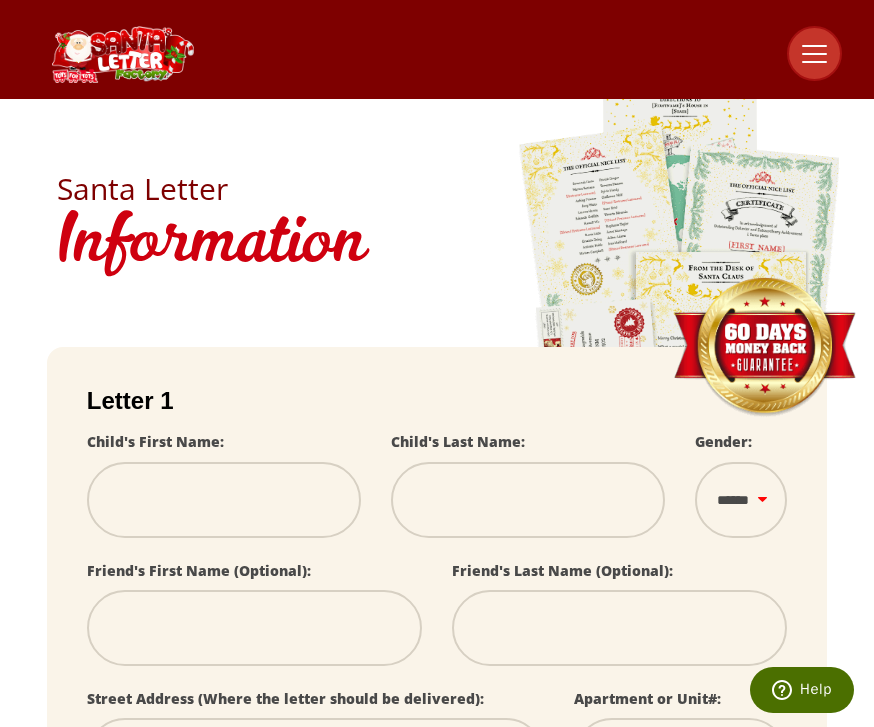 click at bounding box center (224, 500) 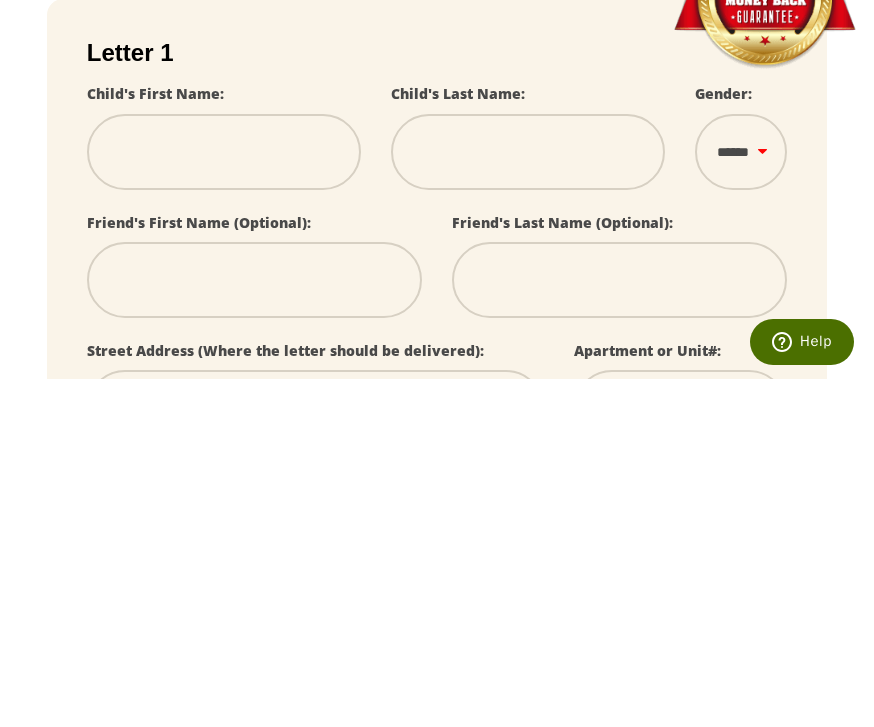 type on "*" 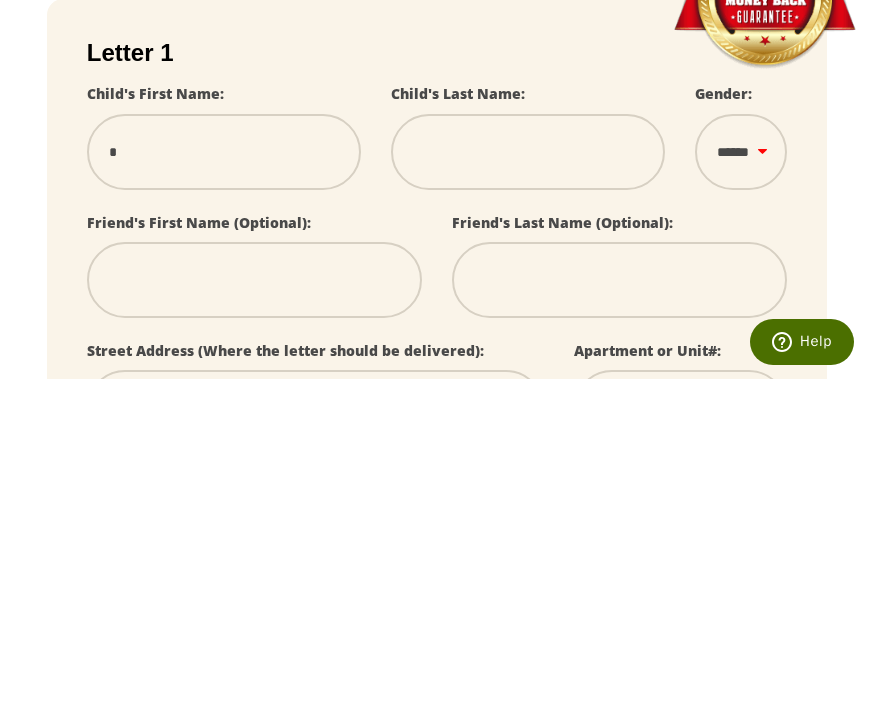 type on "**" 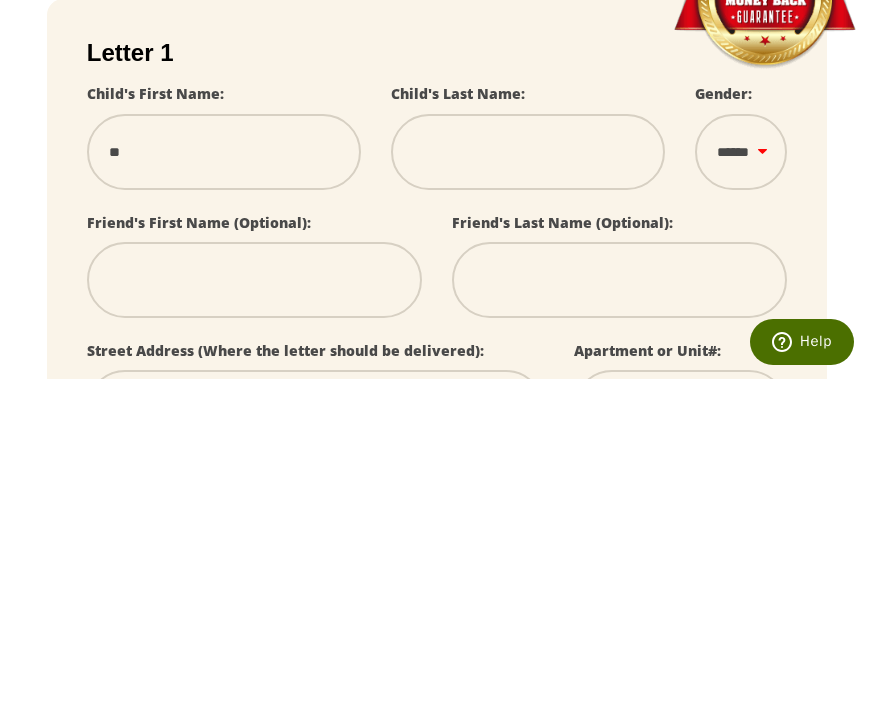 select 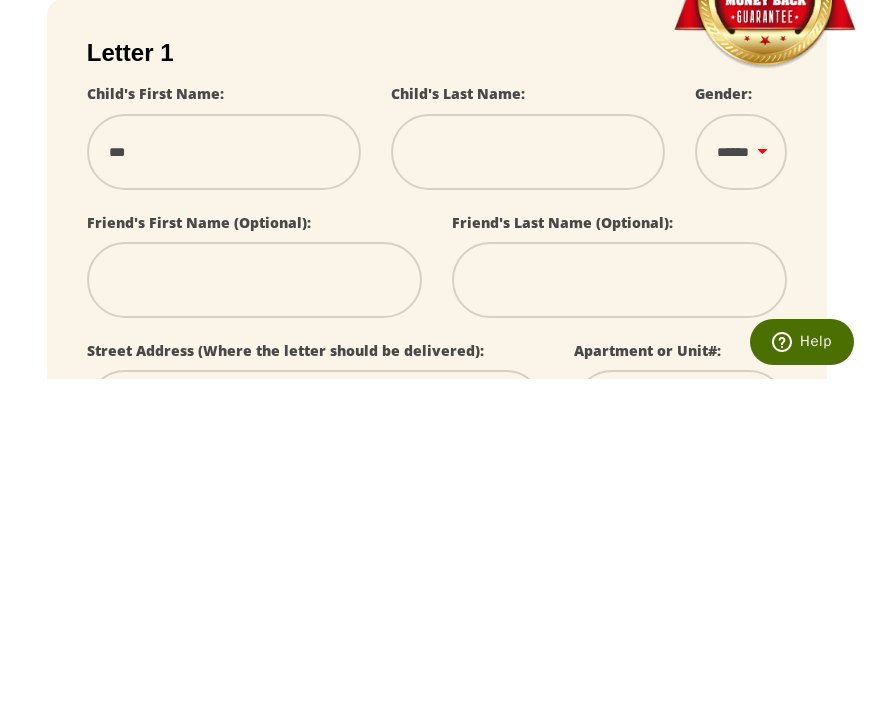select 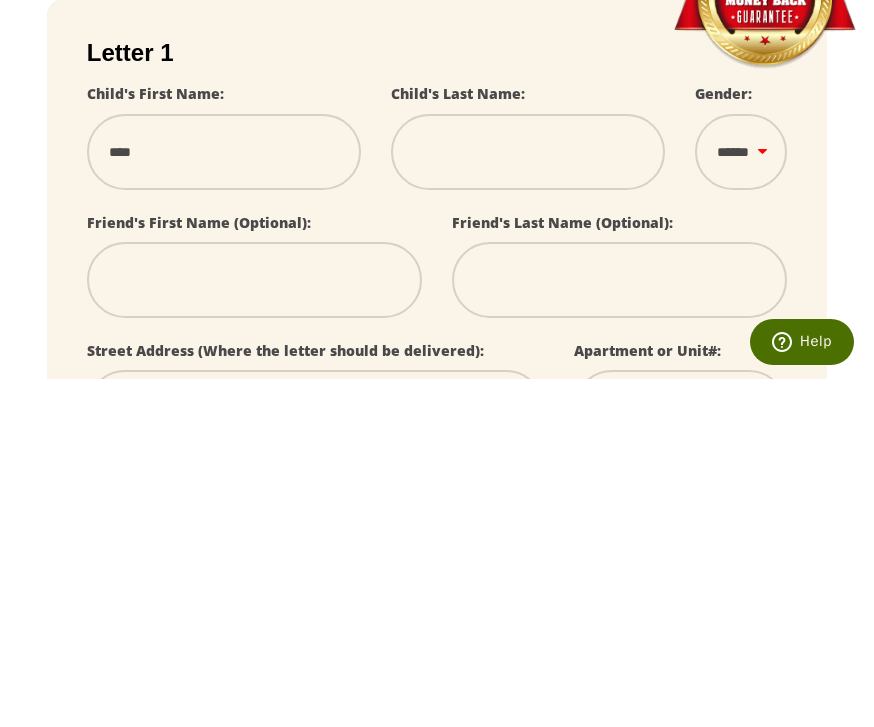 select 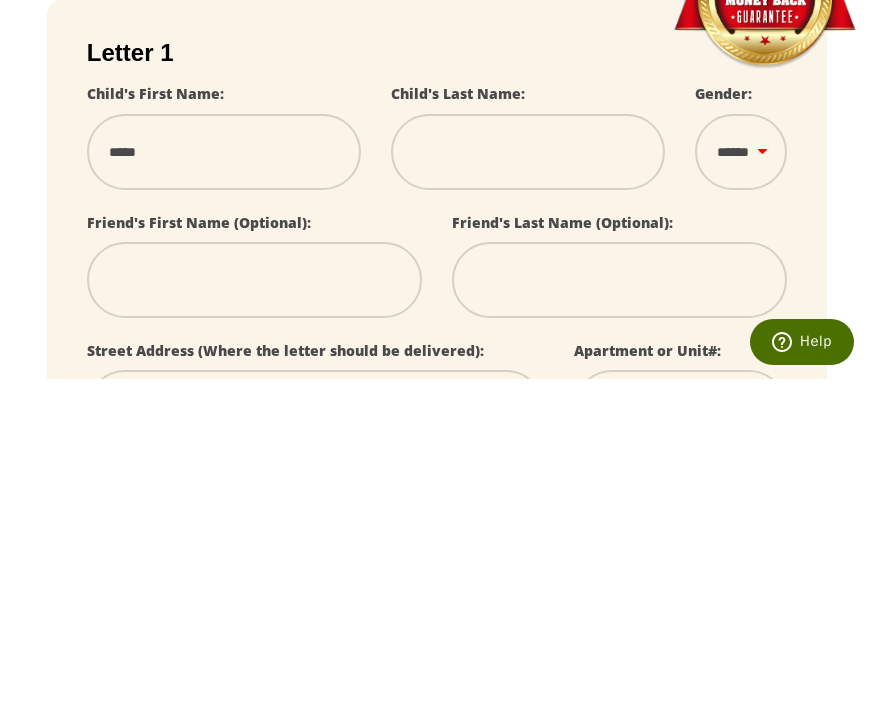 select 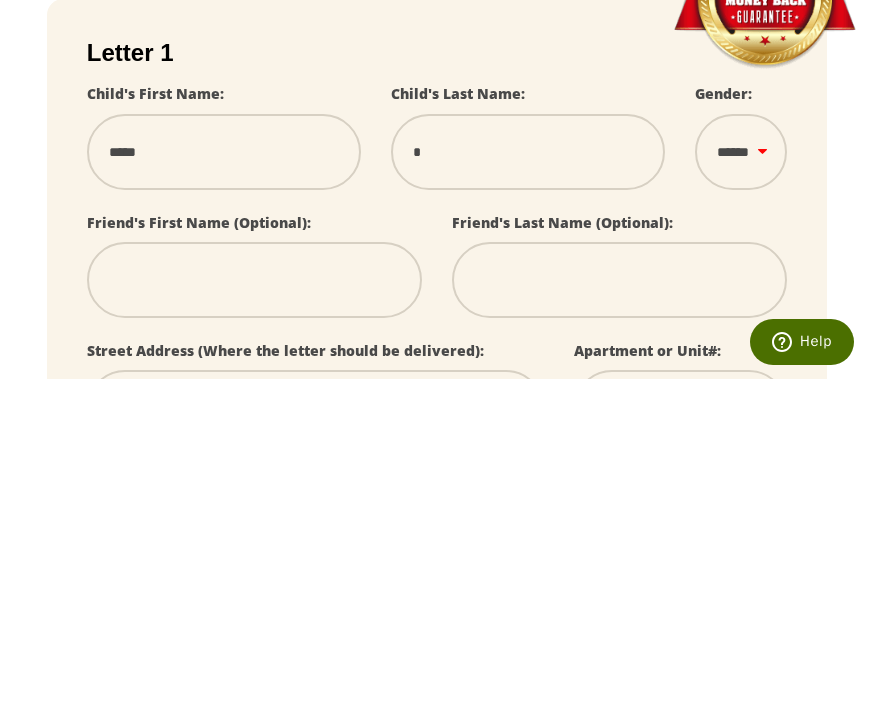 type on "**" 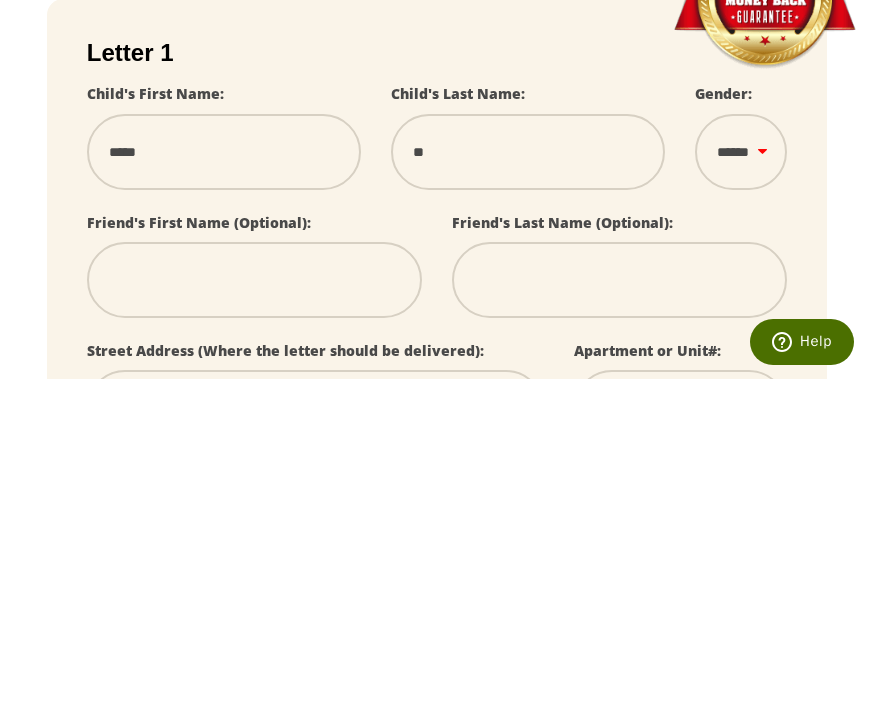 select 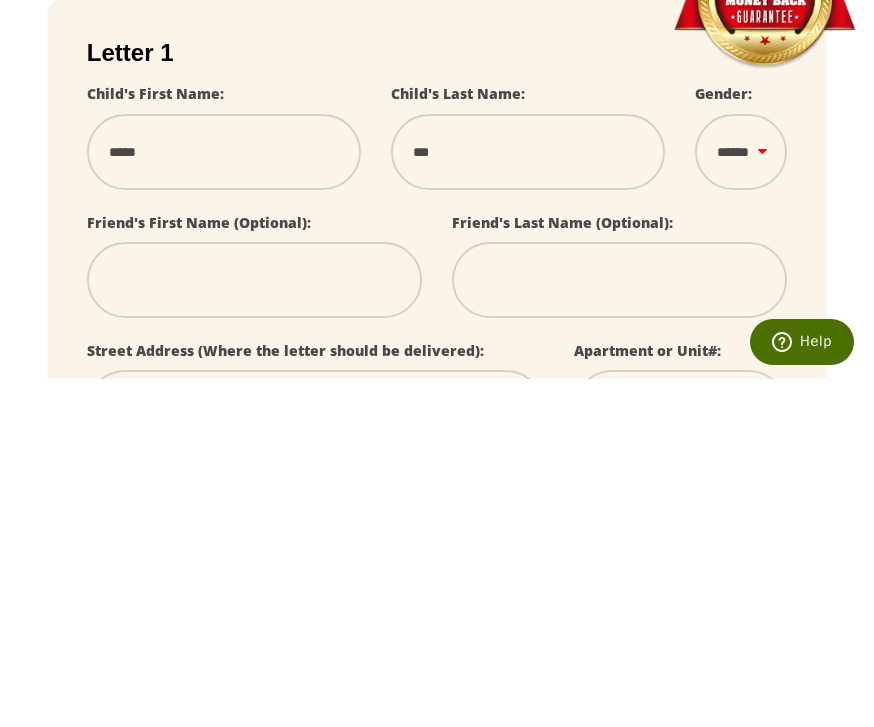 select 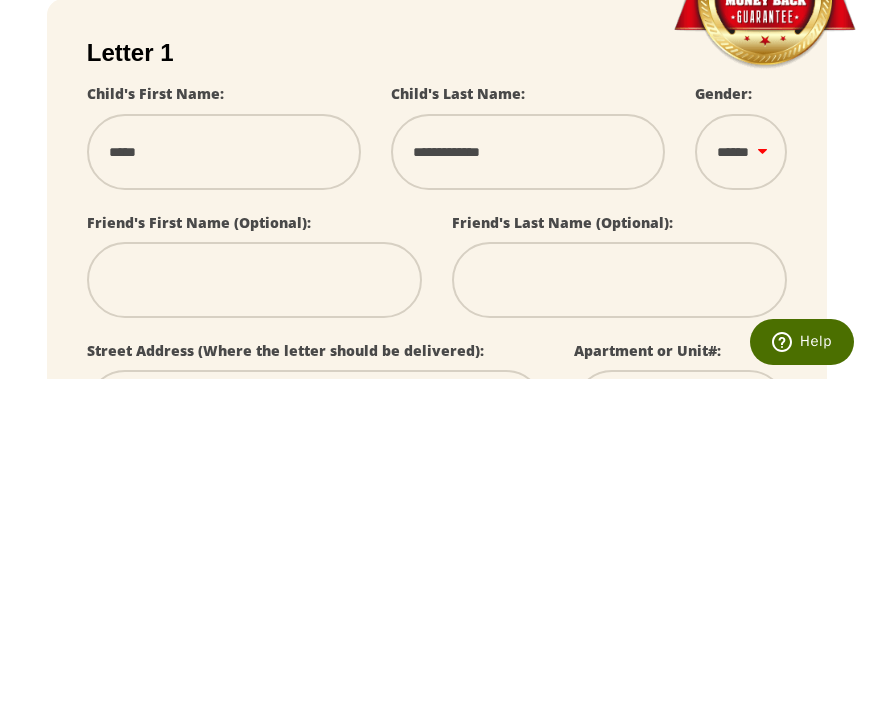 type on "**********" 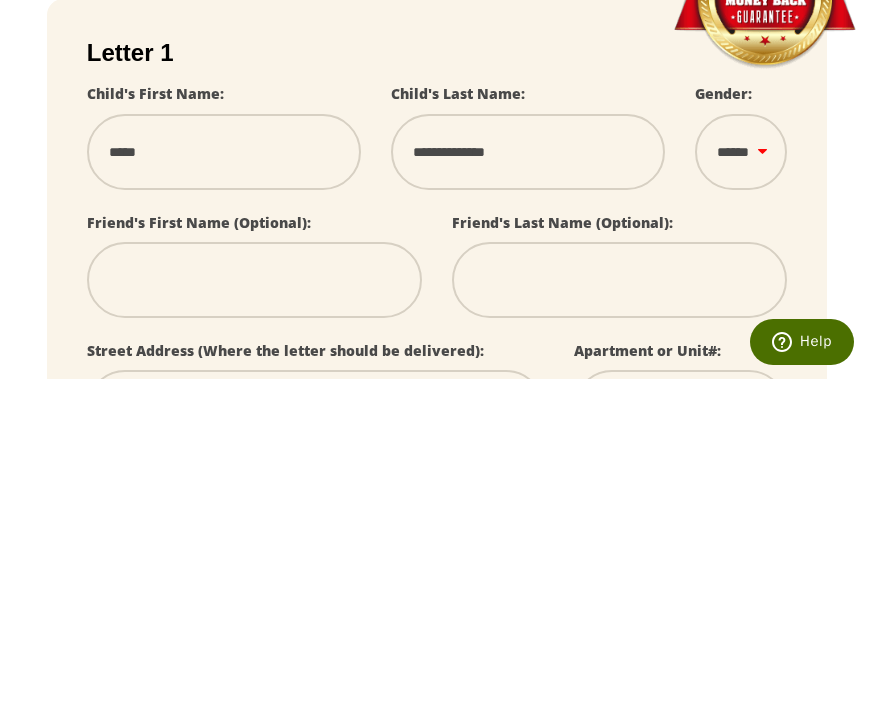 type on "**********" 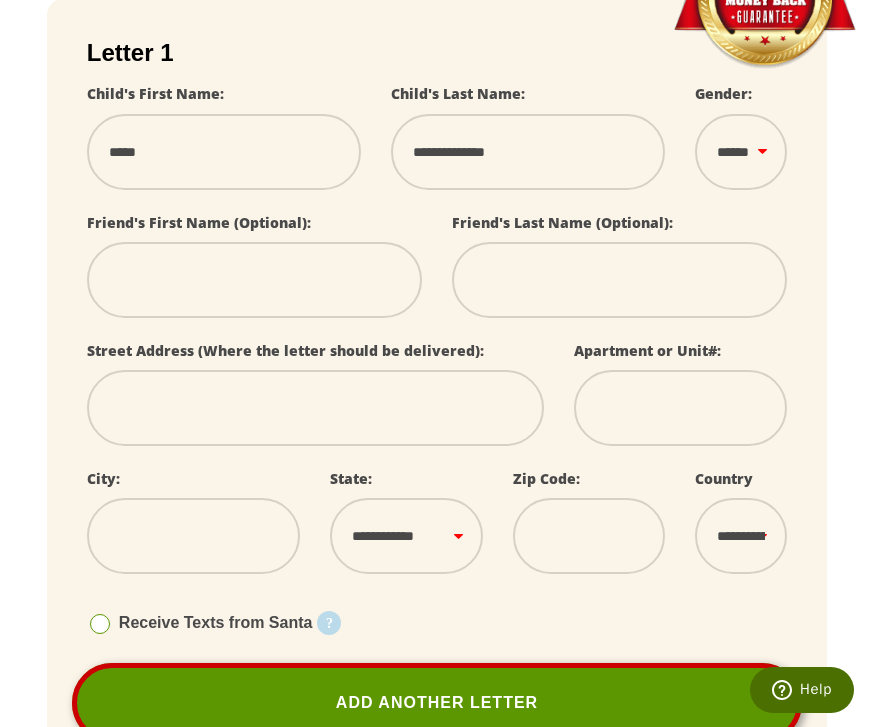 select on "*" 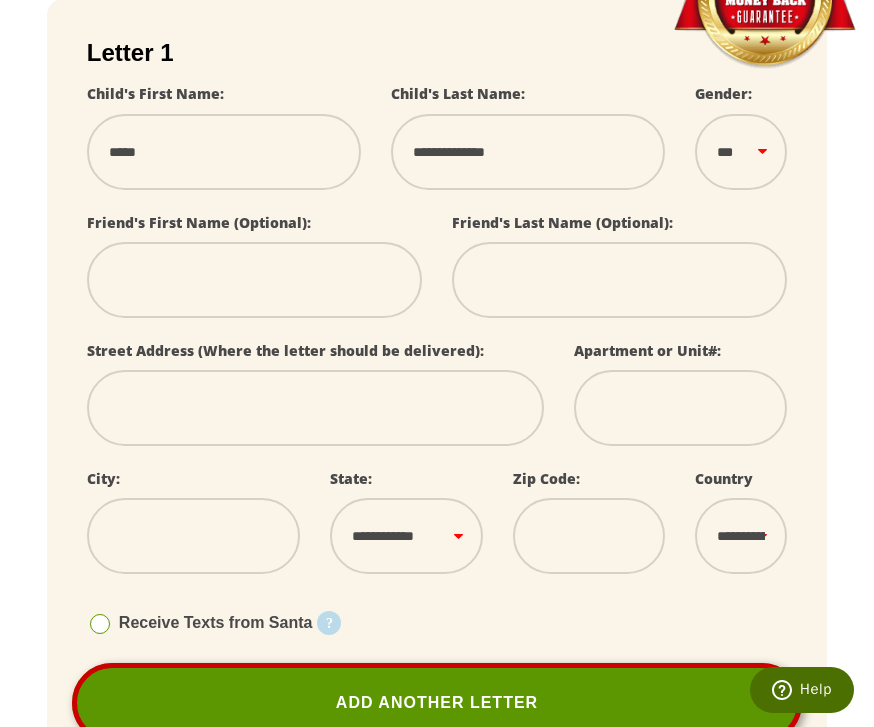 click at bounding box center (254, 280) 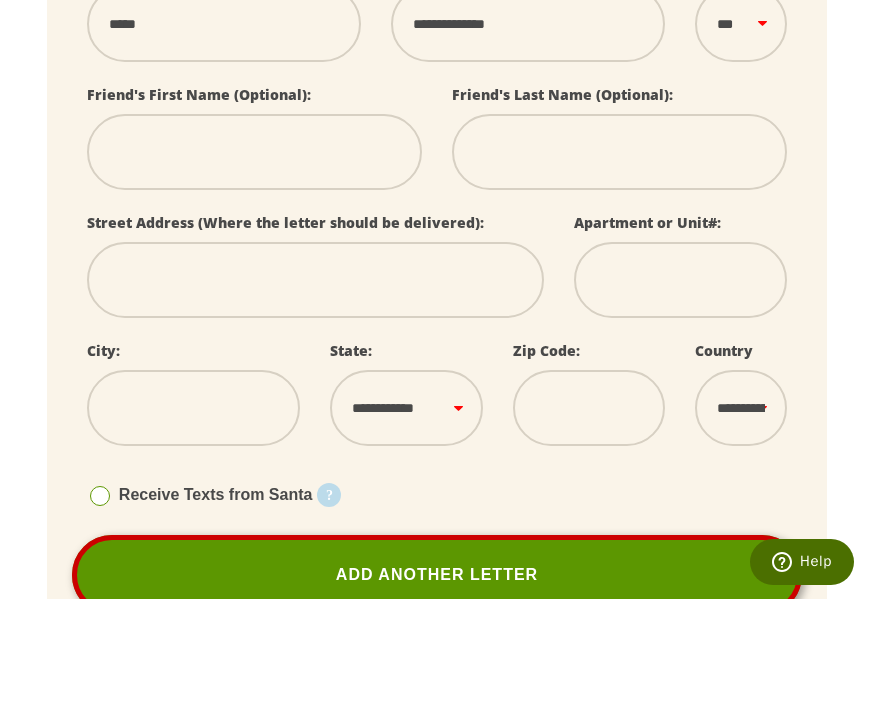 type on "*" 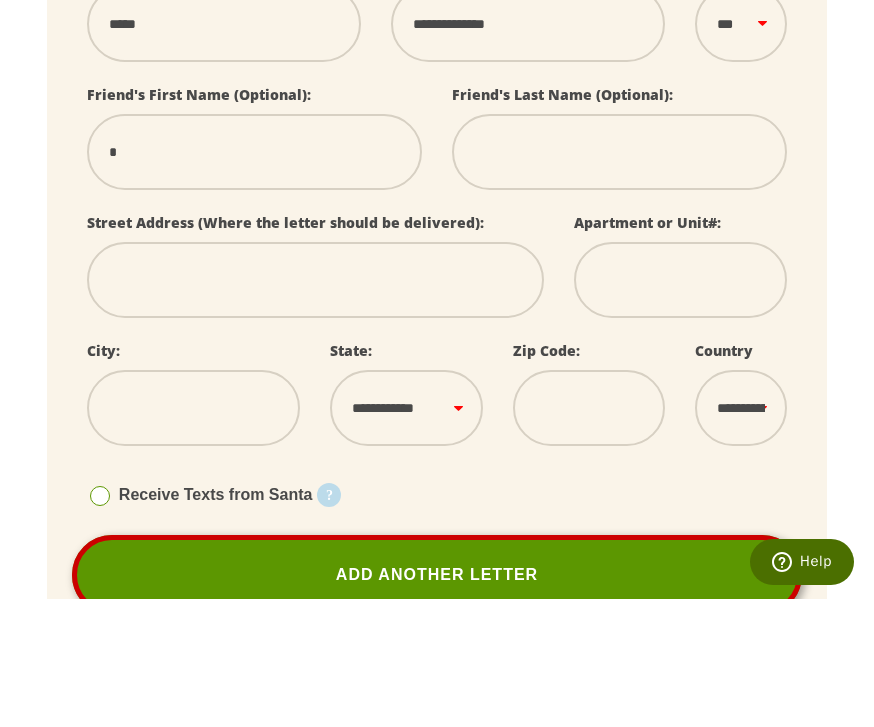 type on "**" 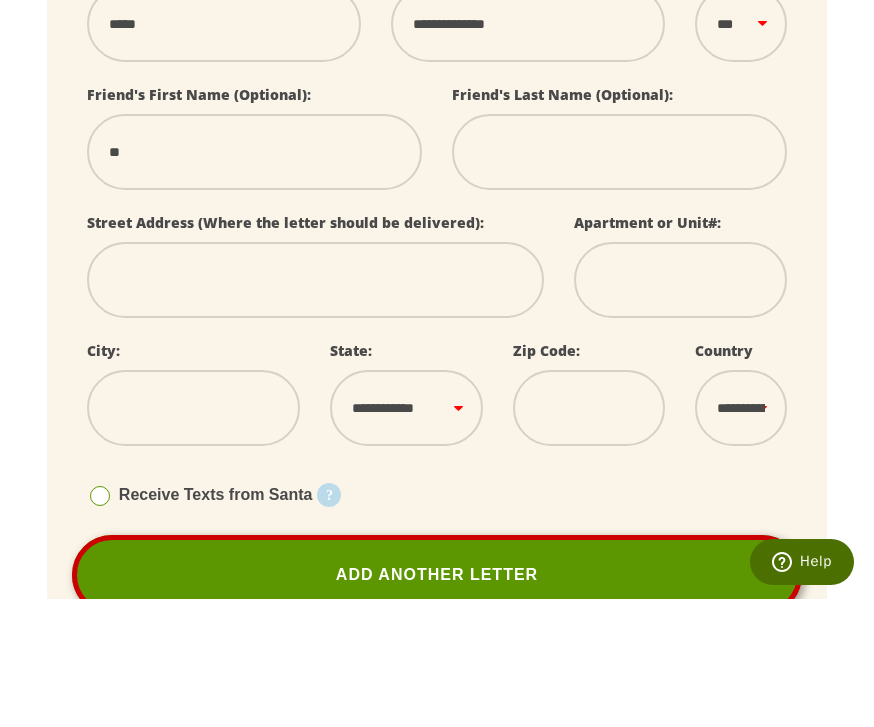 select 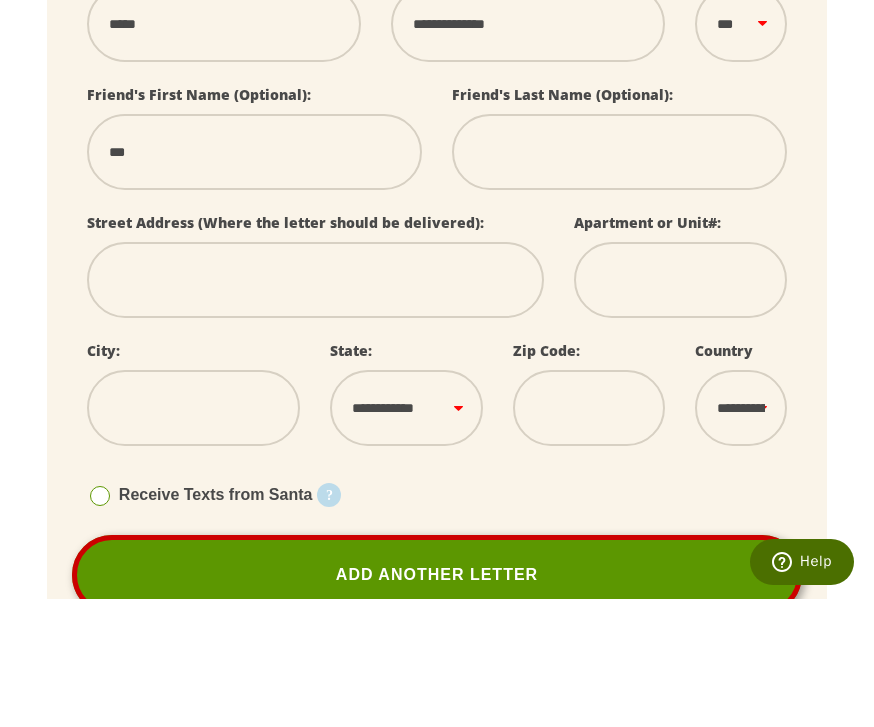 select 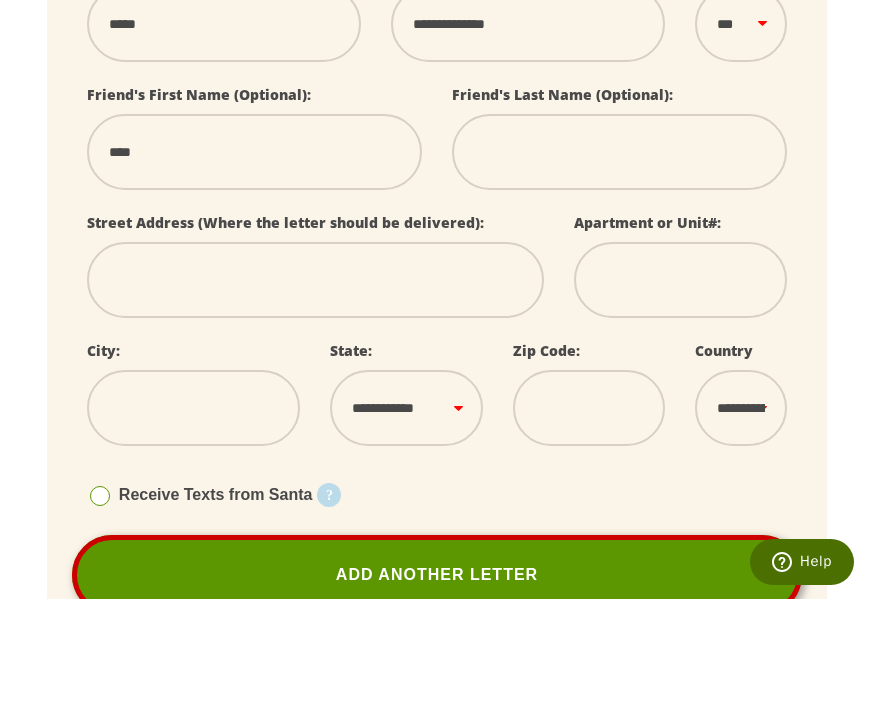 type on "*****" 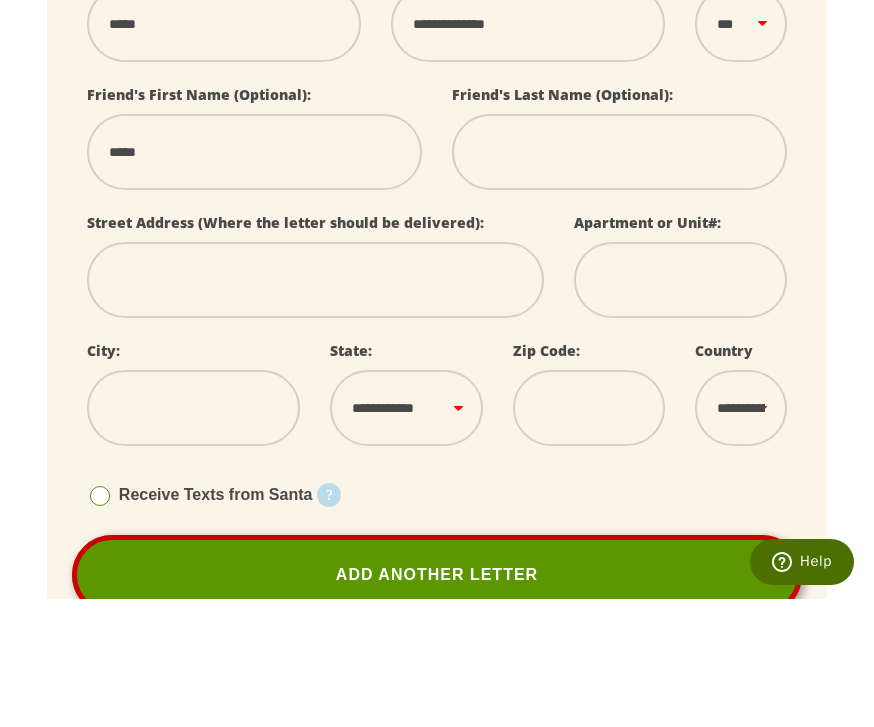 select 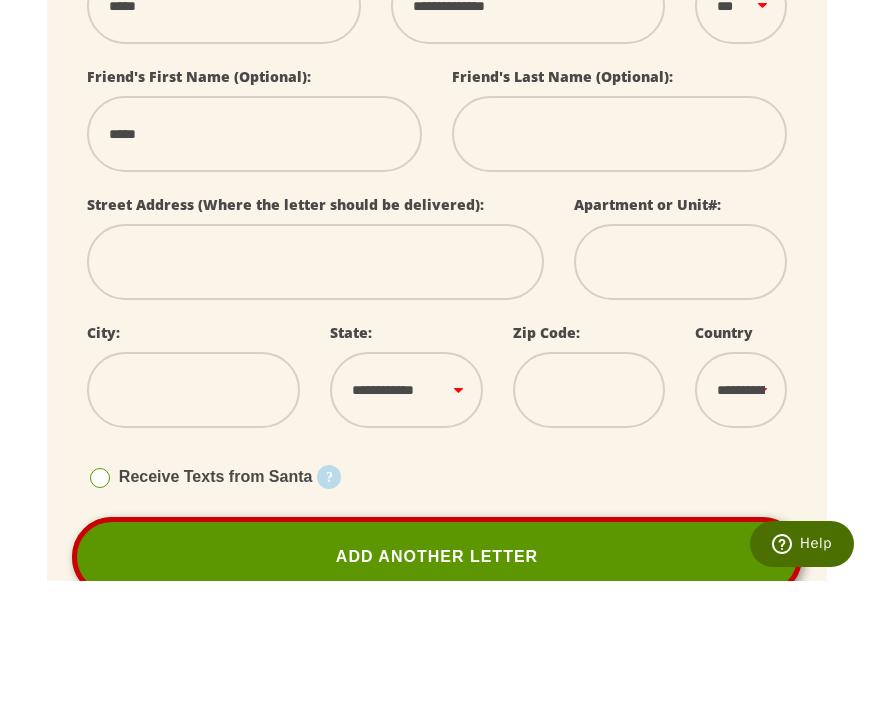 type on "*****" 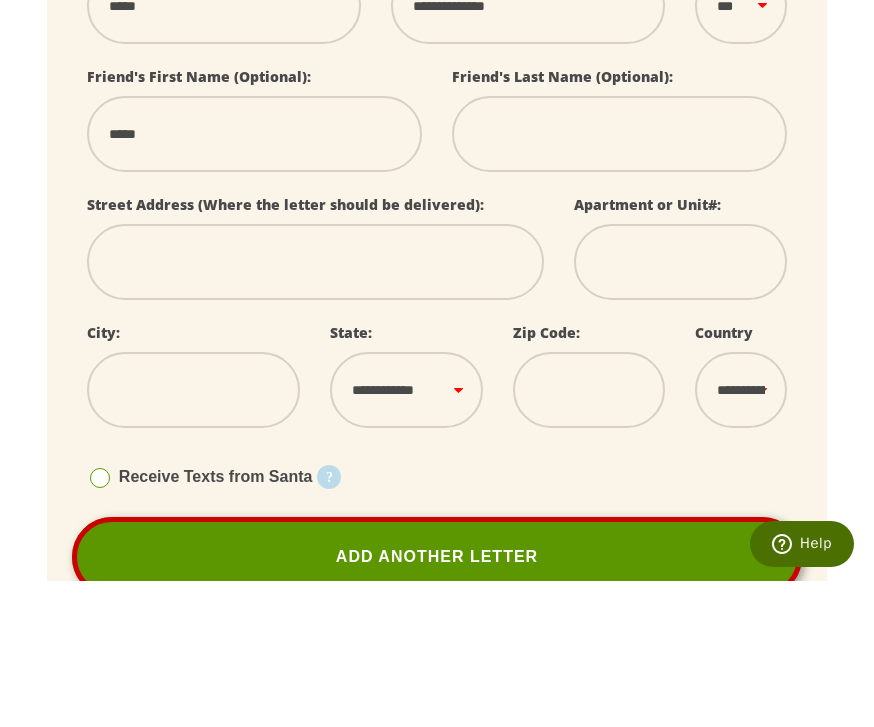type on "*" 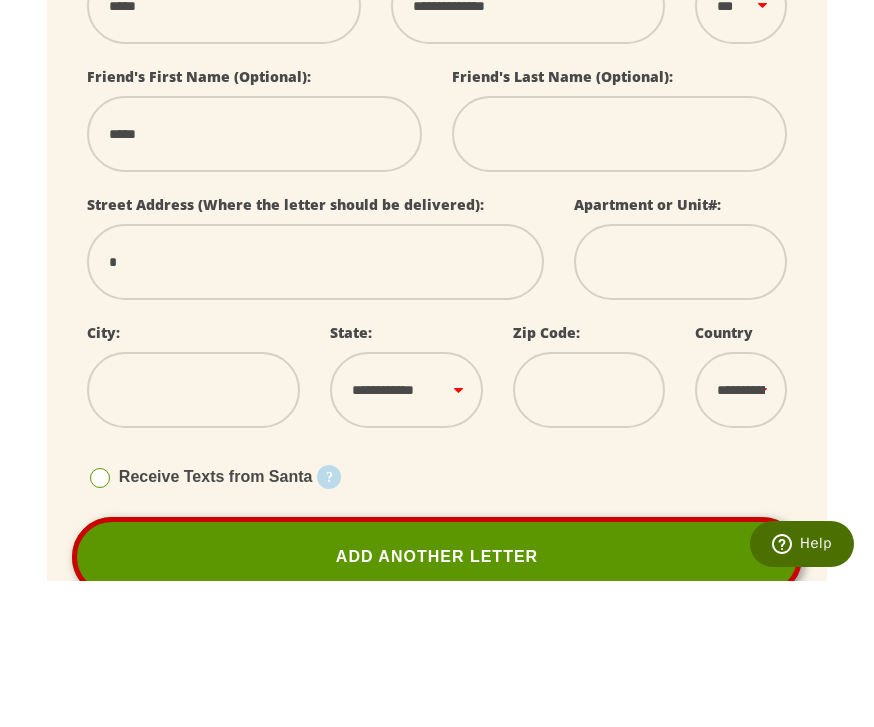 select 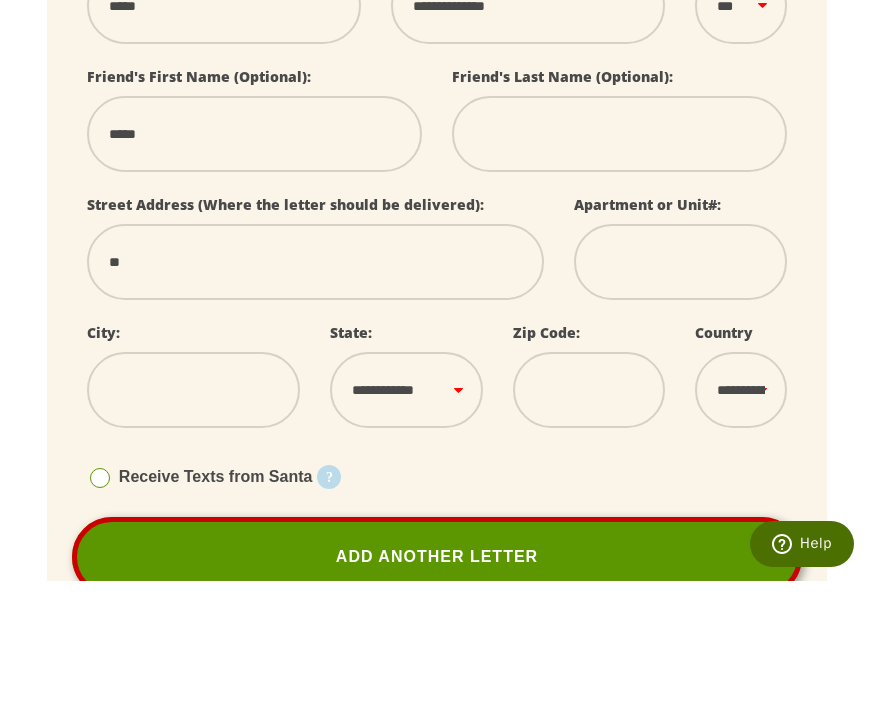 select 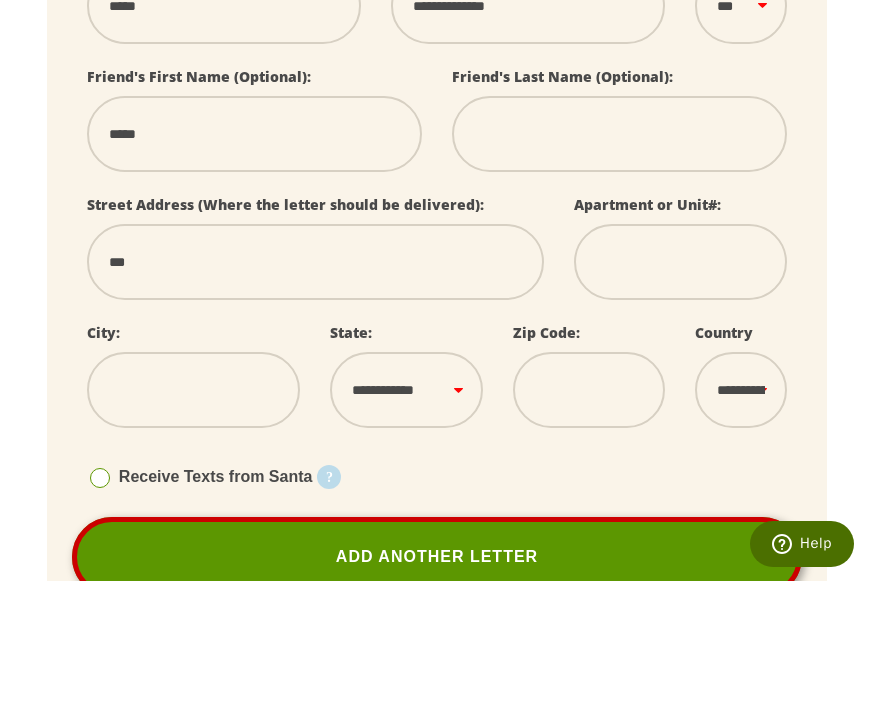 select 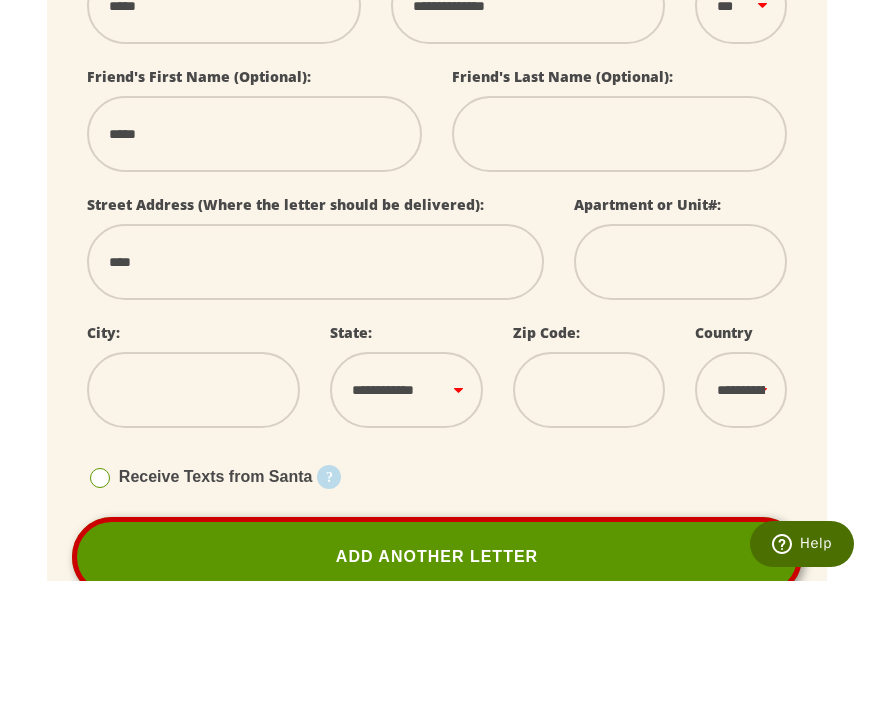 select 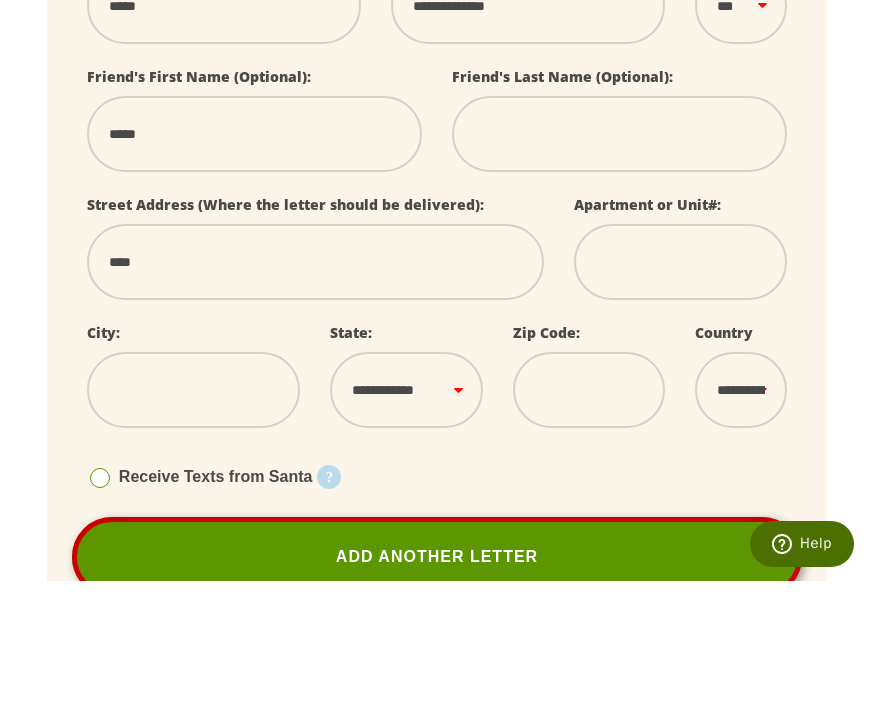 type on "****" 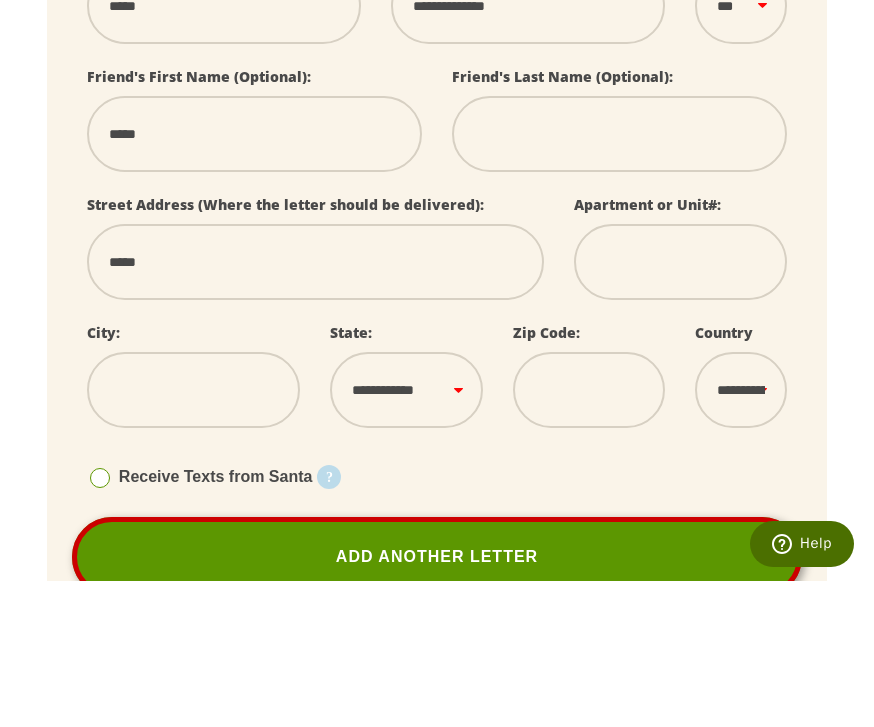 select 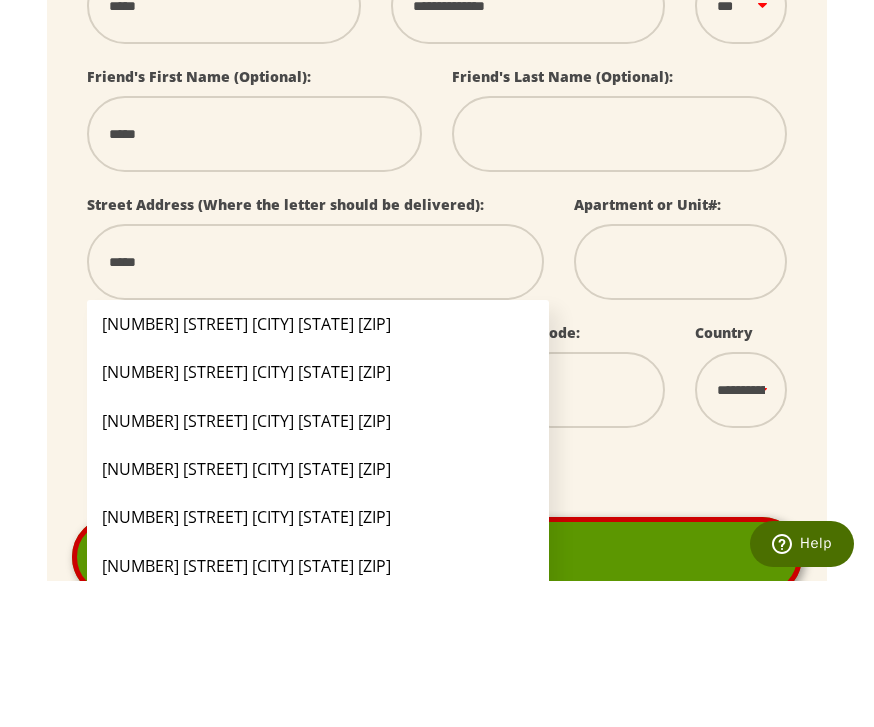 type on "******" 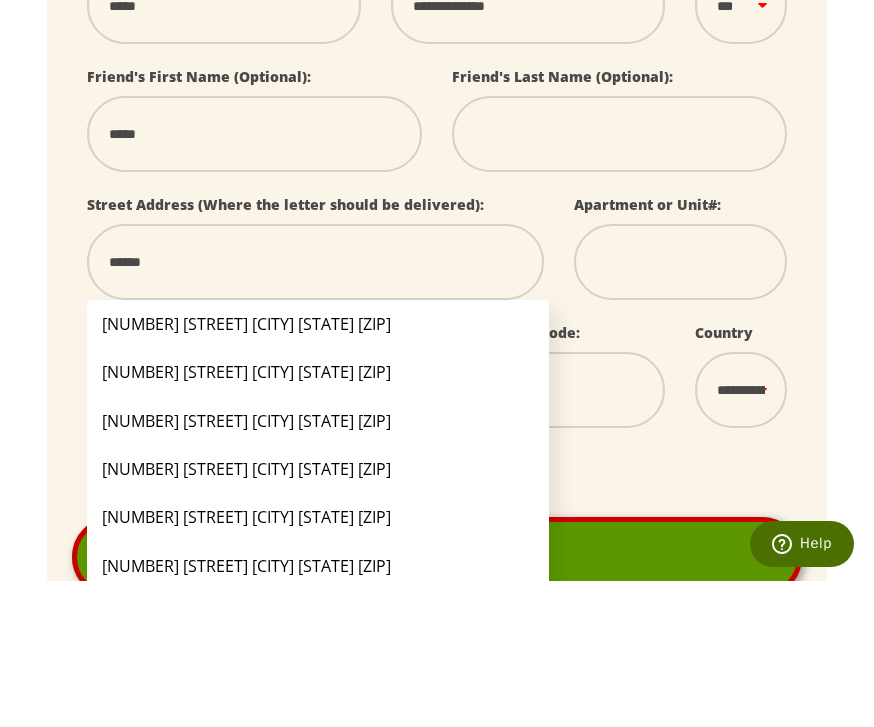 select 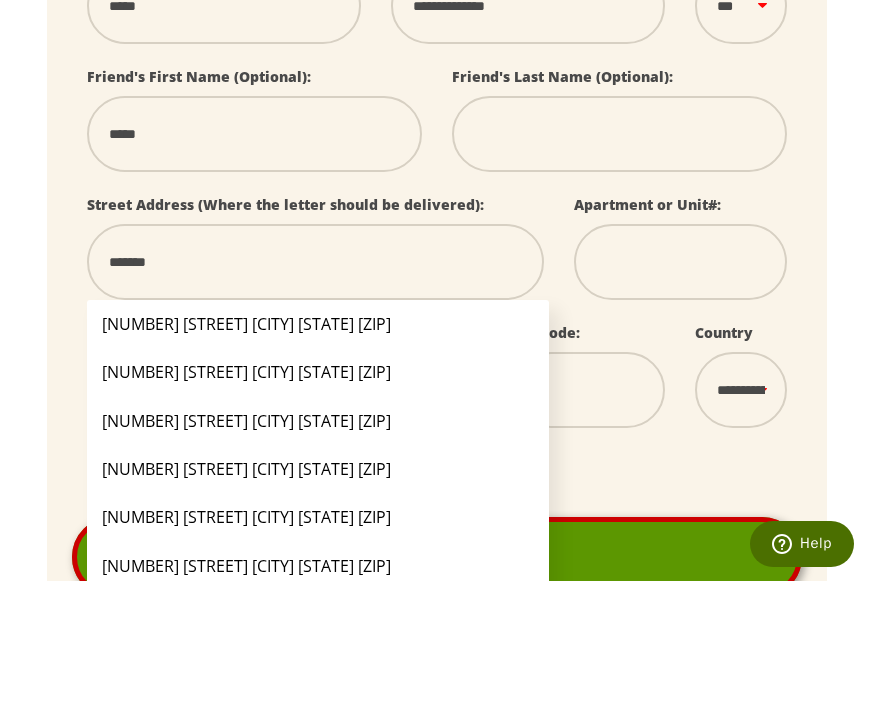 select 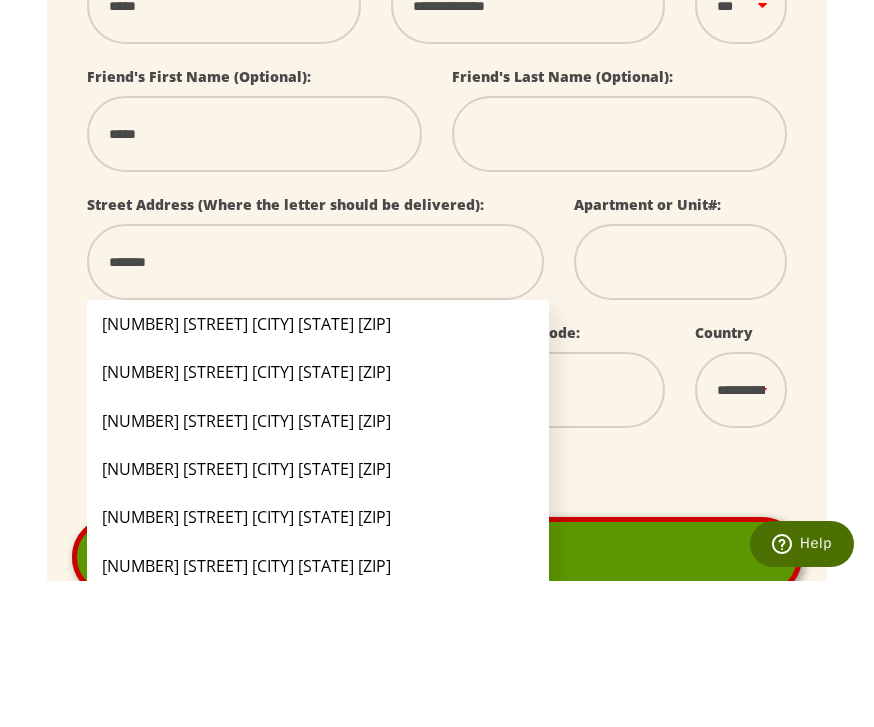 type on "******" 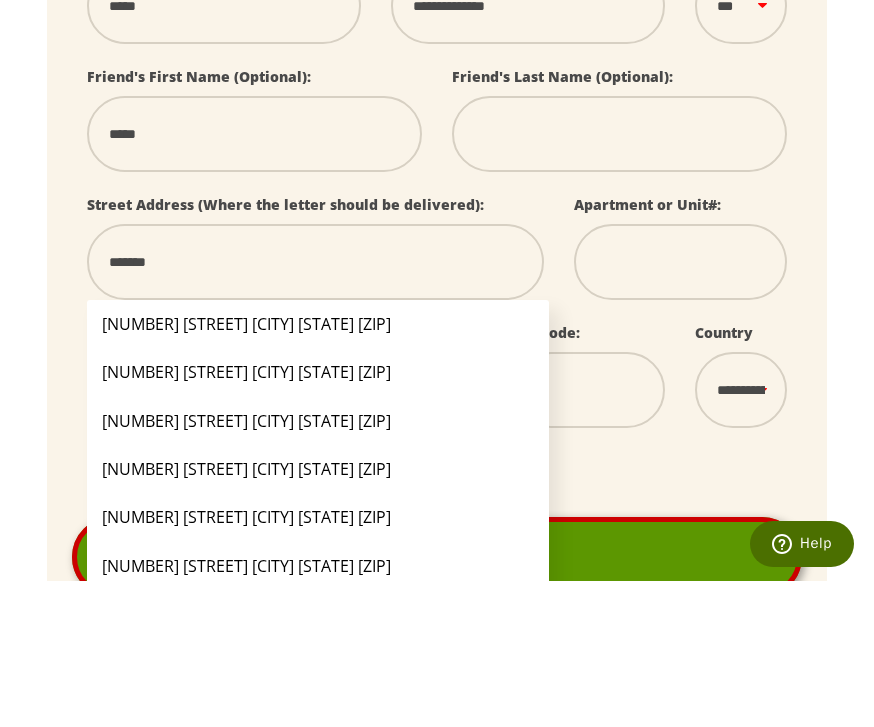 select 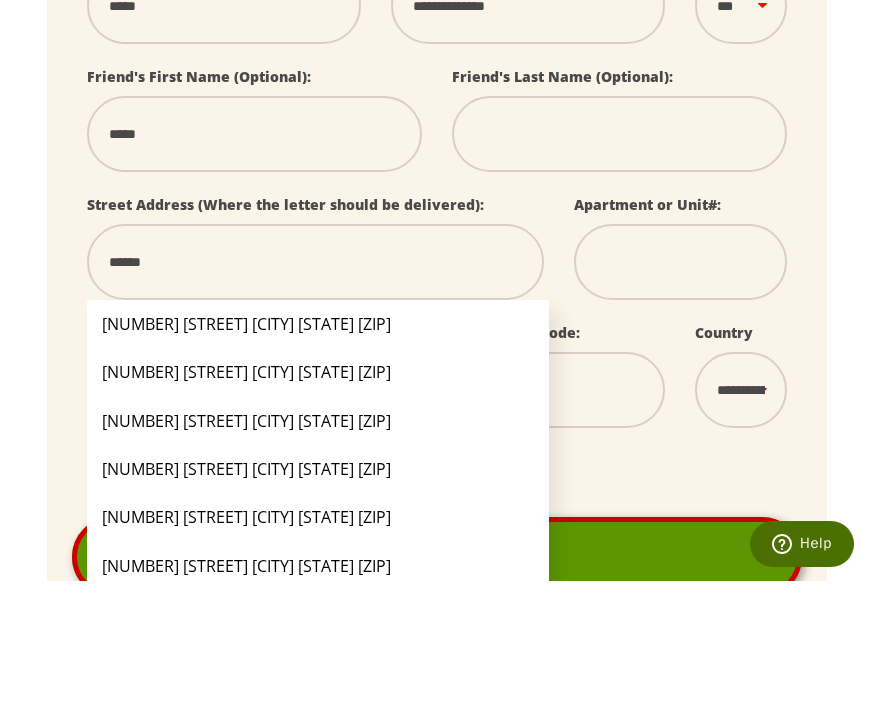 type on "****" 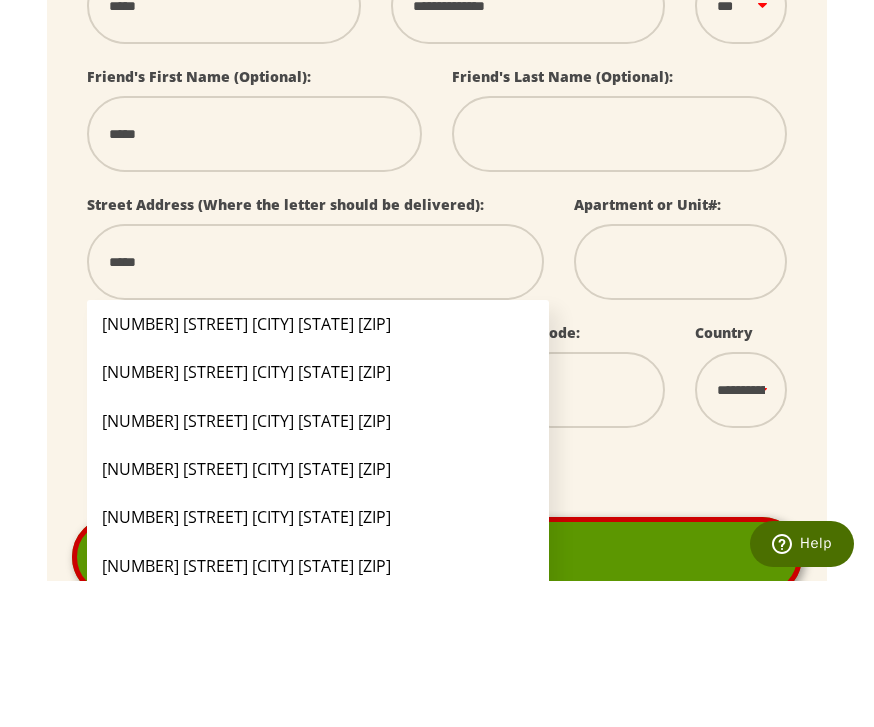 select 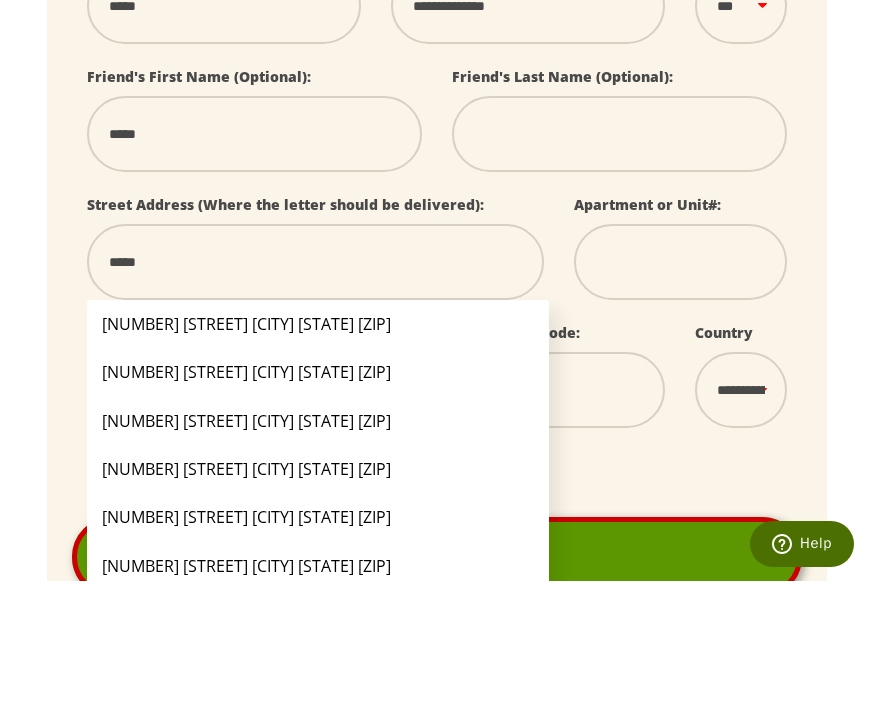 type on "******" 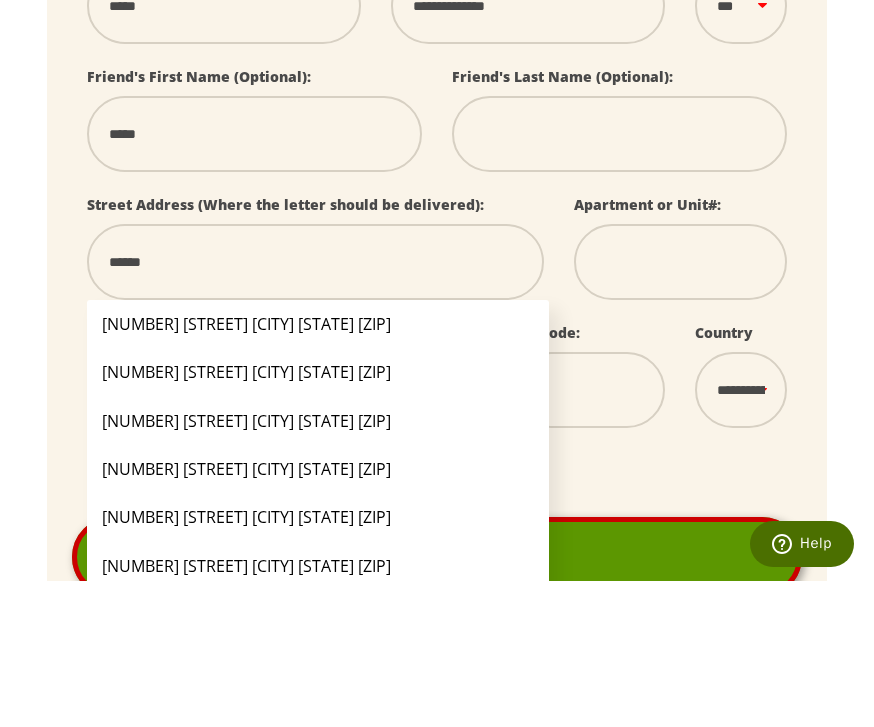 select 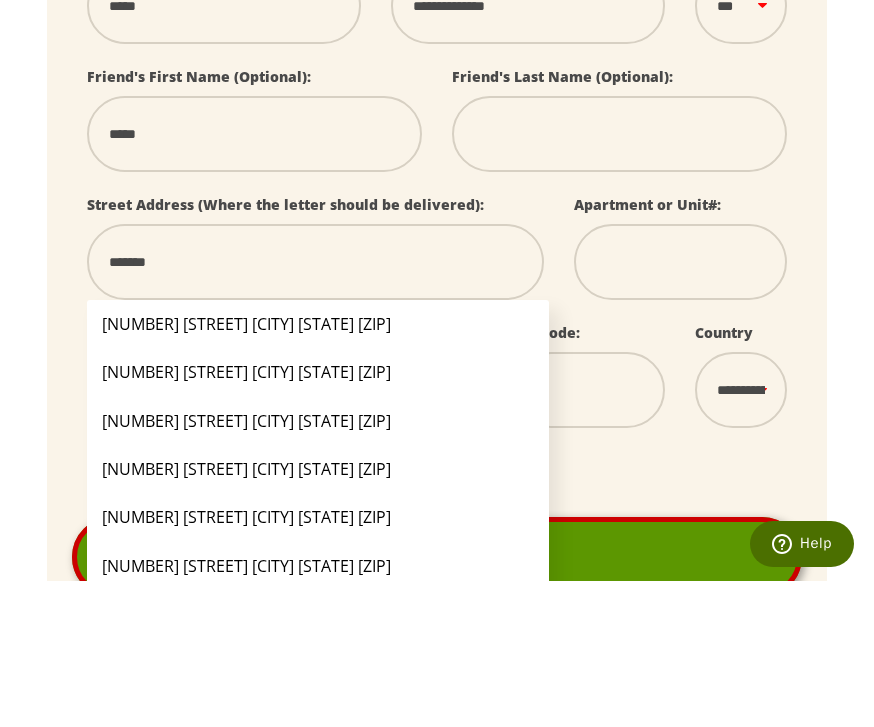 select 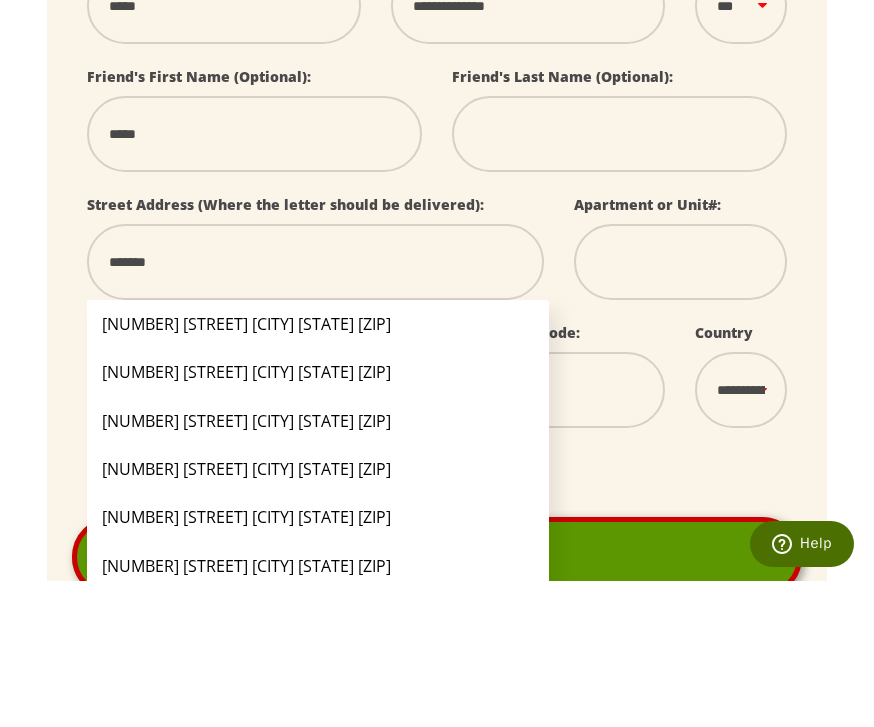type on "********" 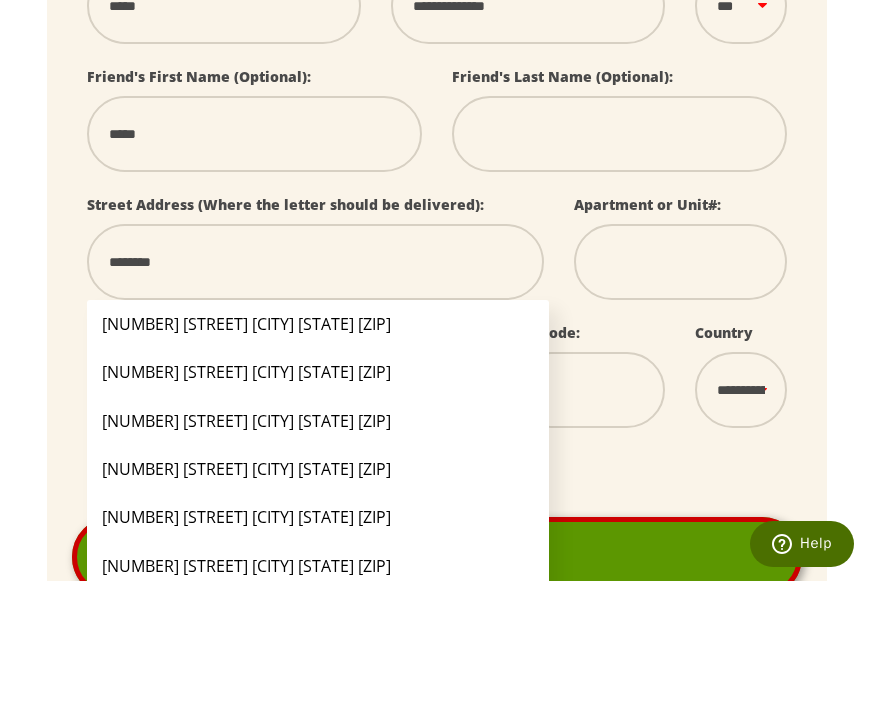 select 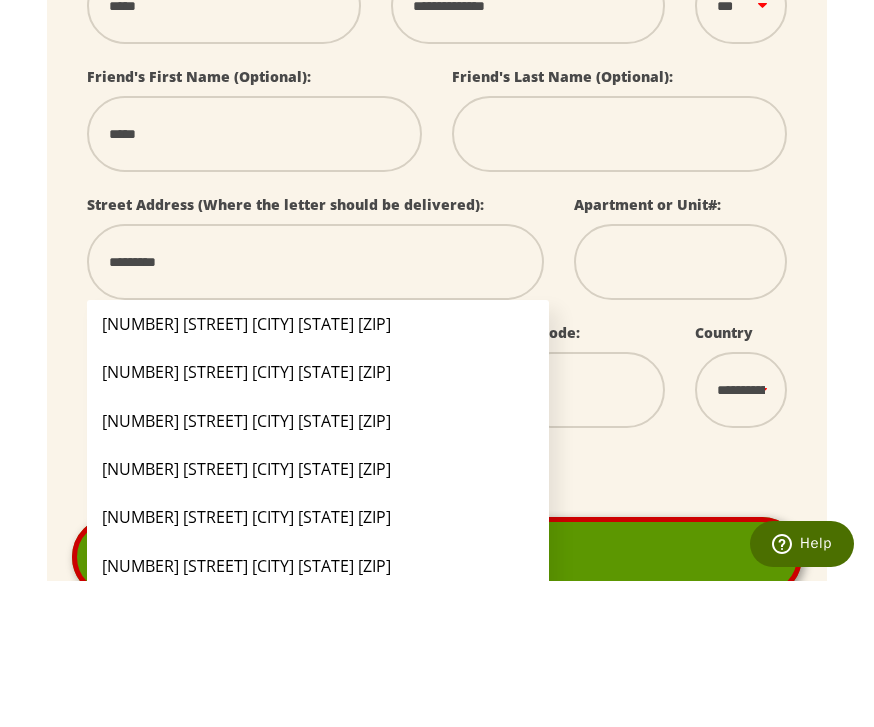 select 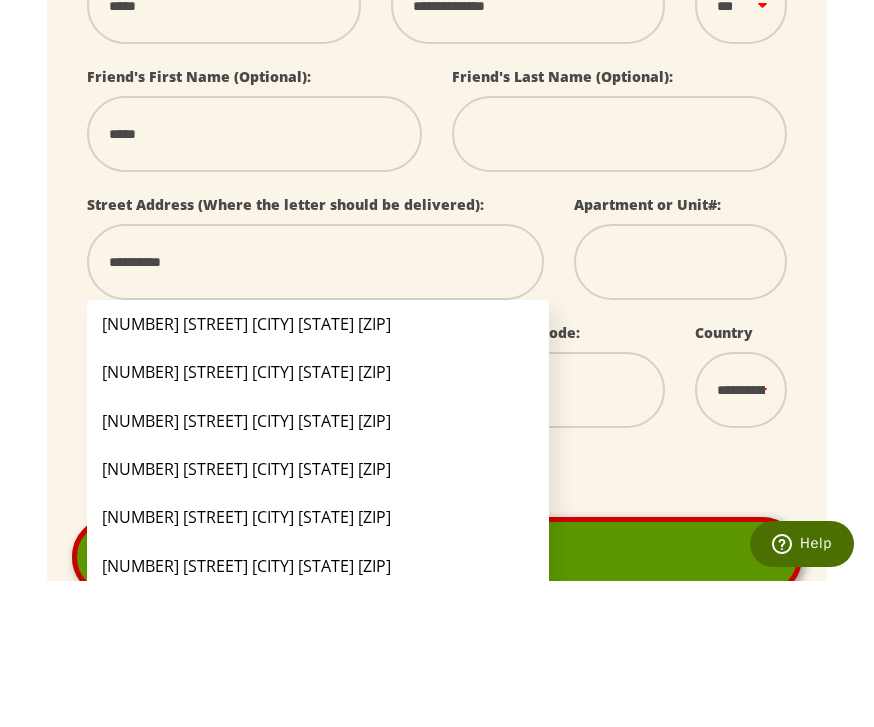select 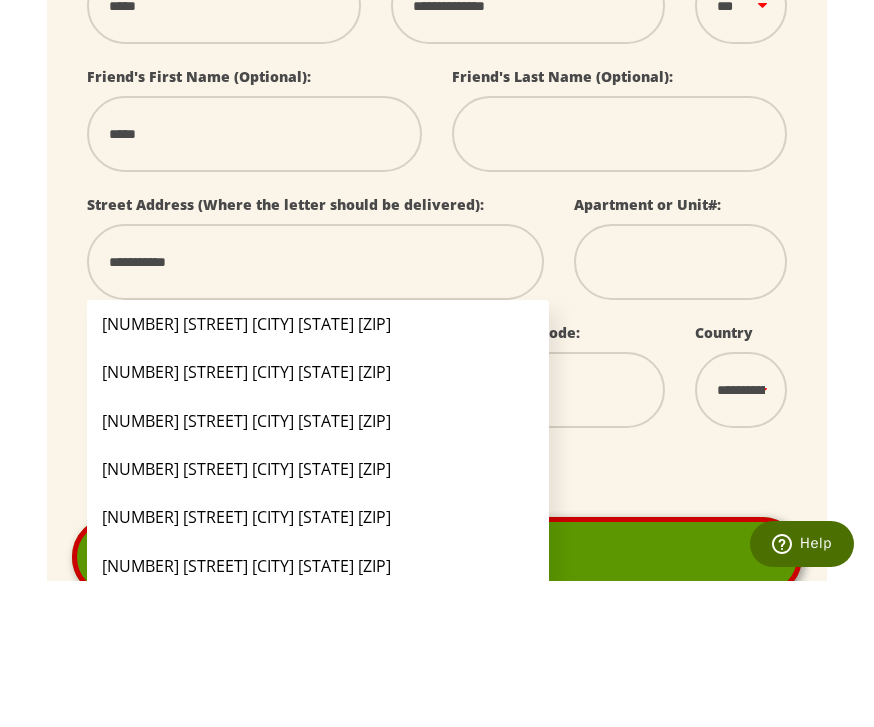 select 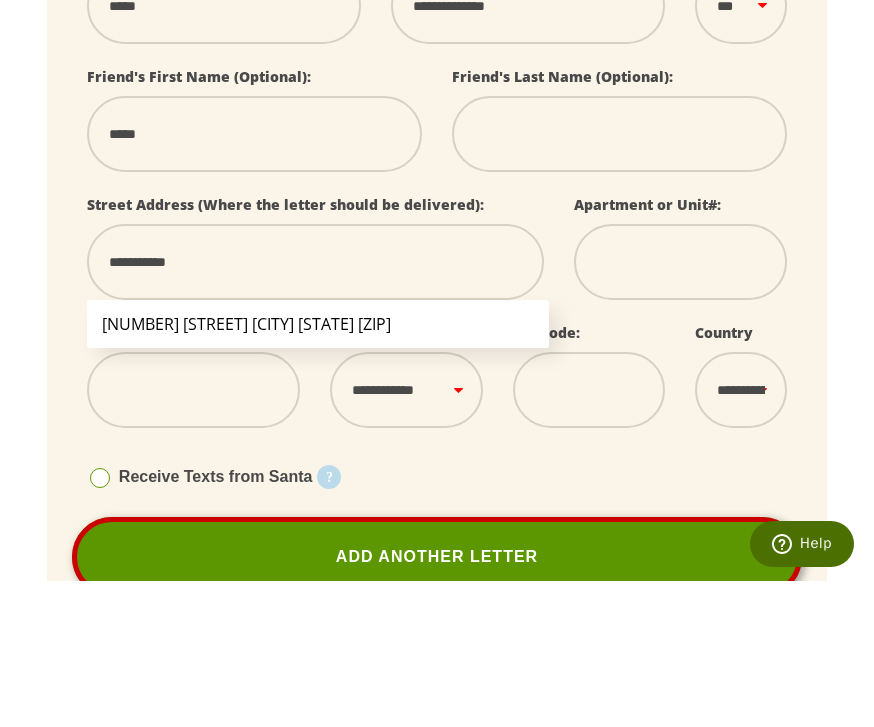 type on "**********" 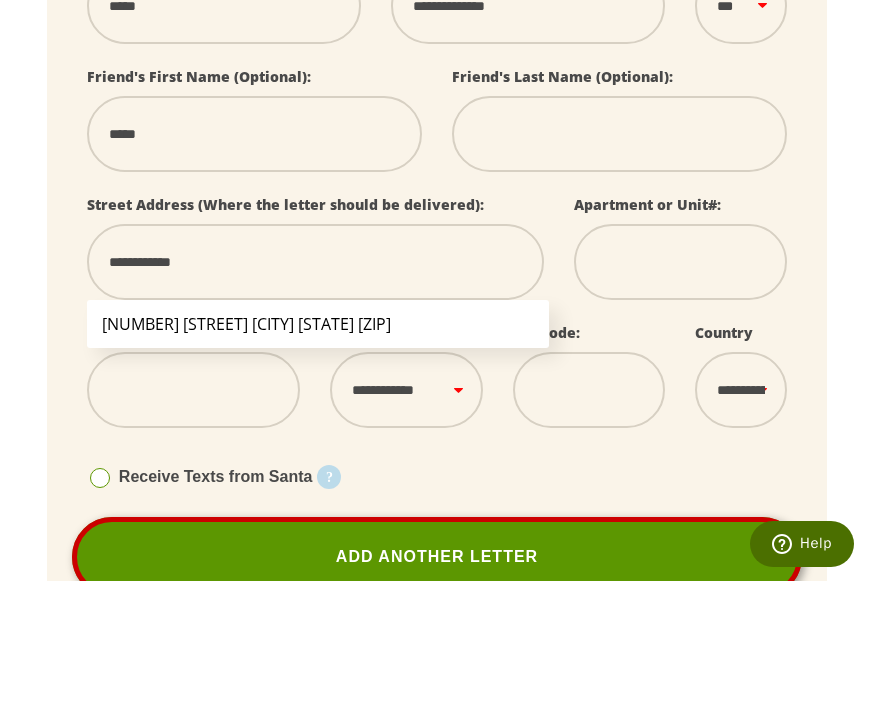 select 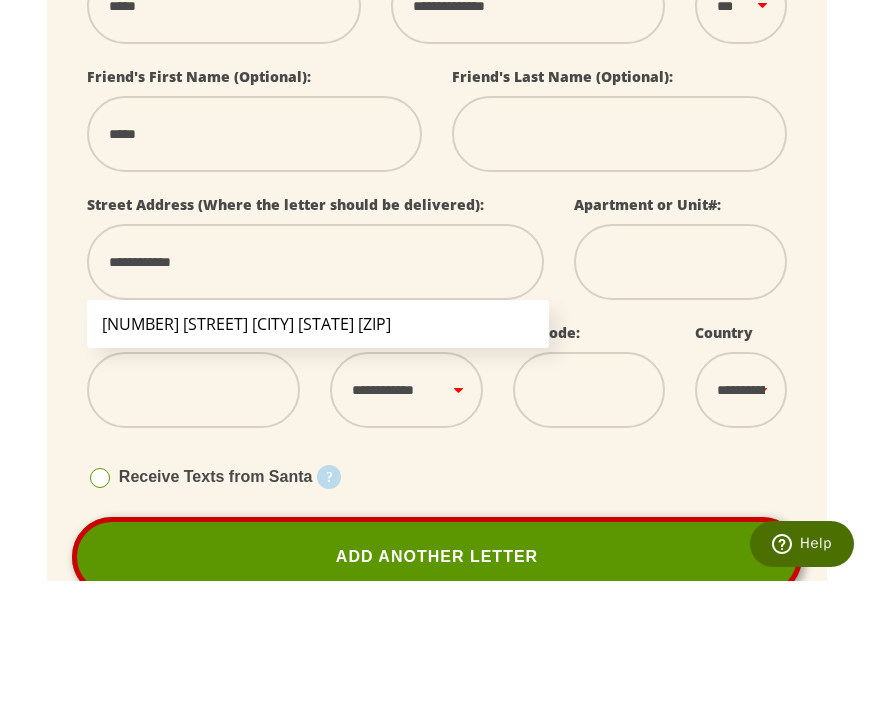 type on "**********" 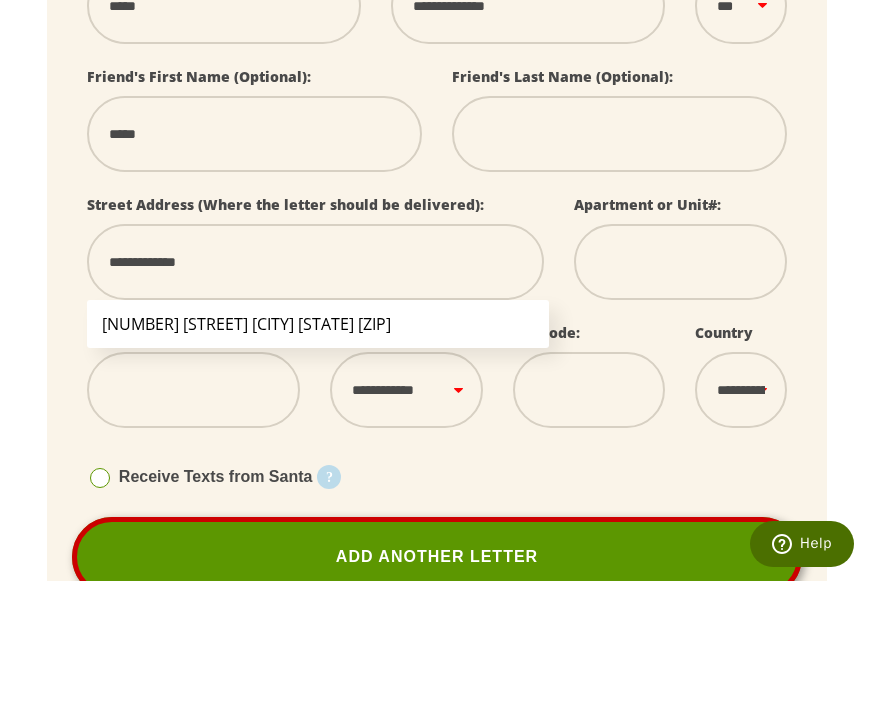 select 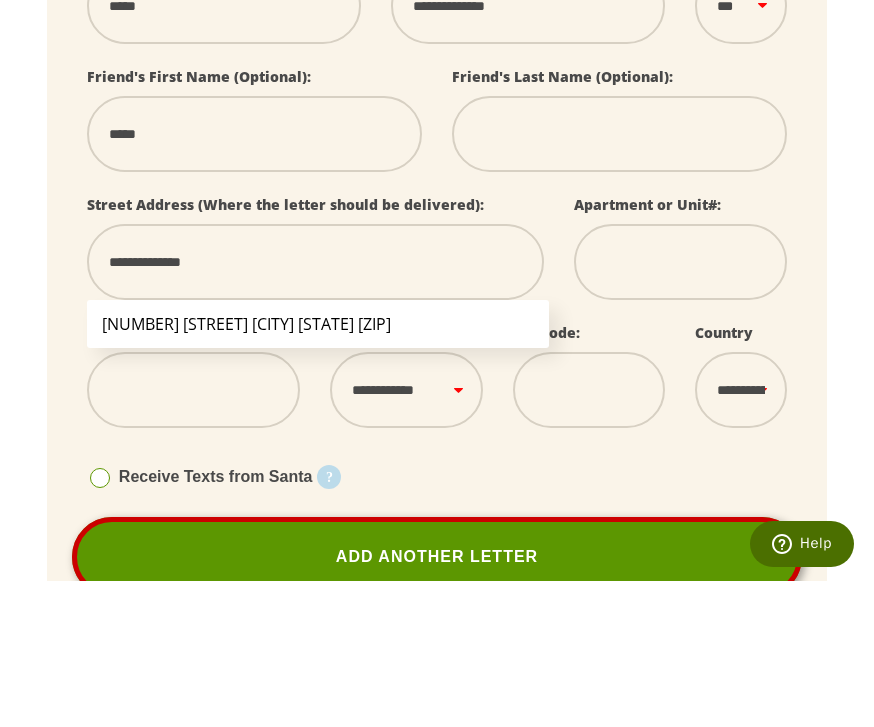 select 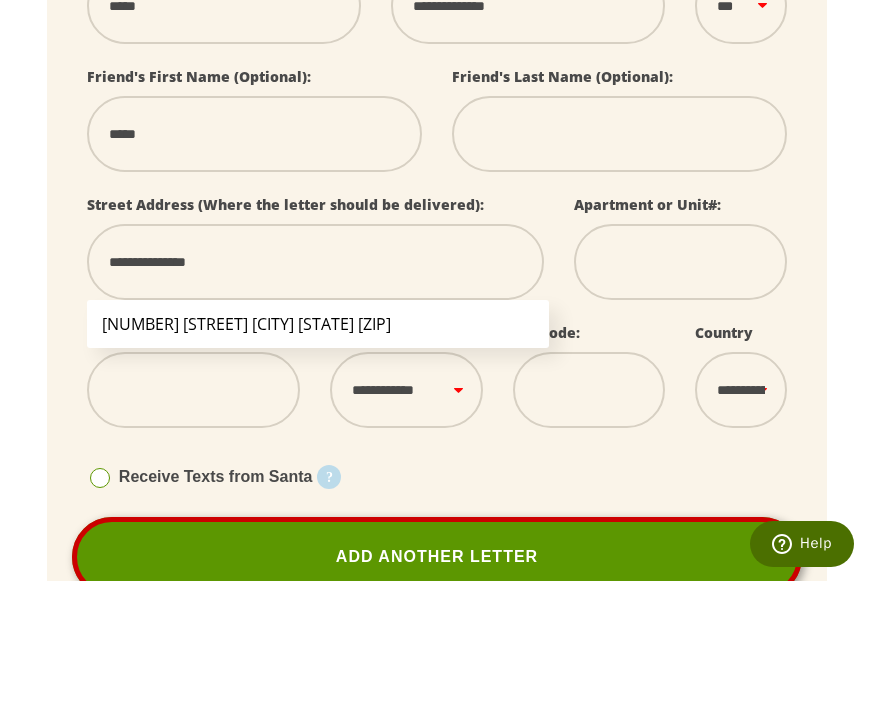 select 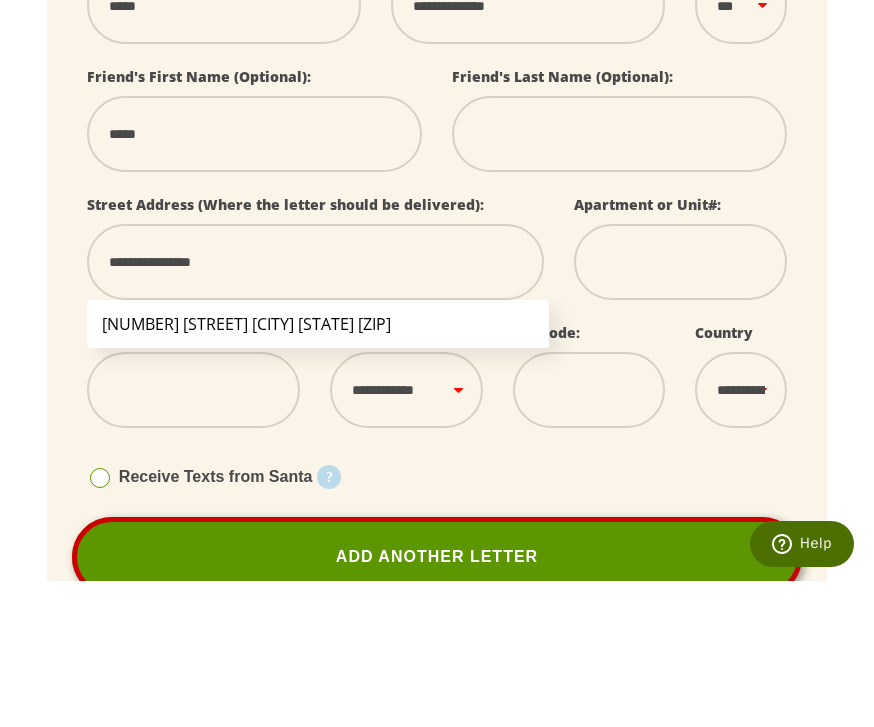 select 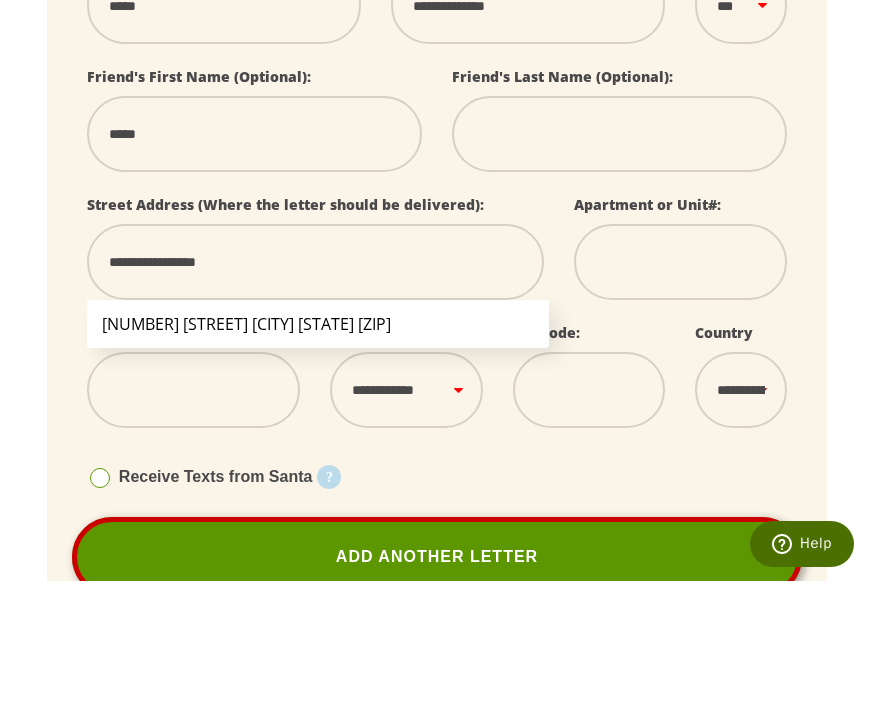select 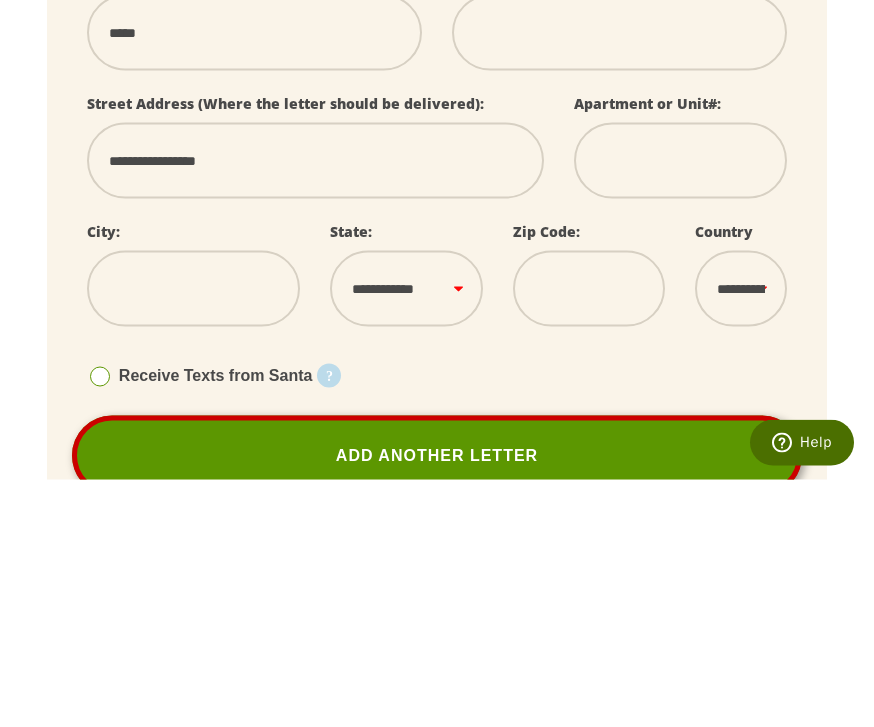 type on "**********" 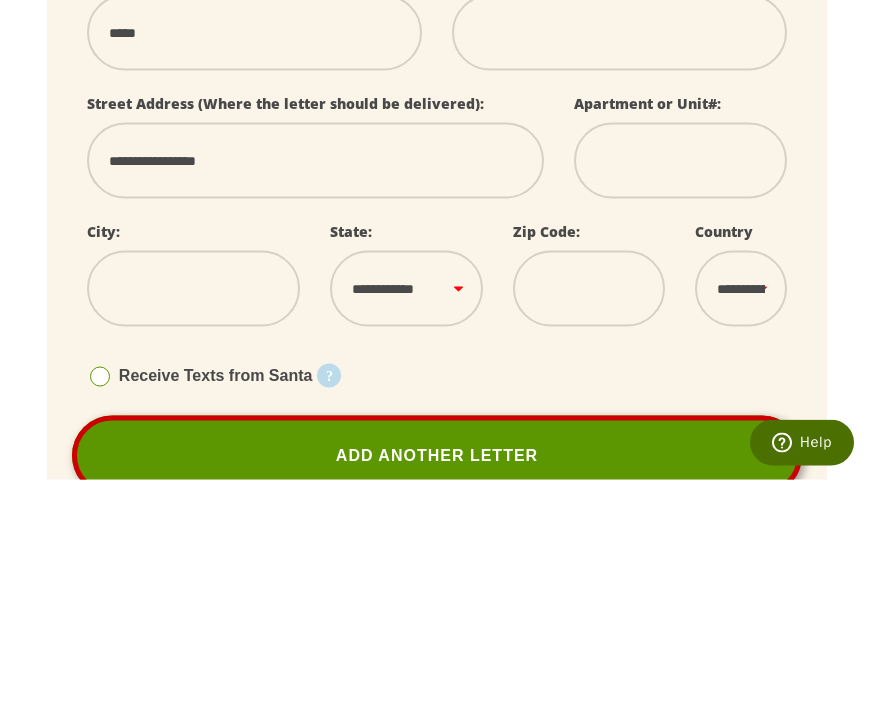 type on "*" 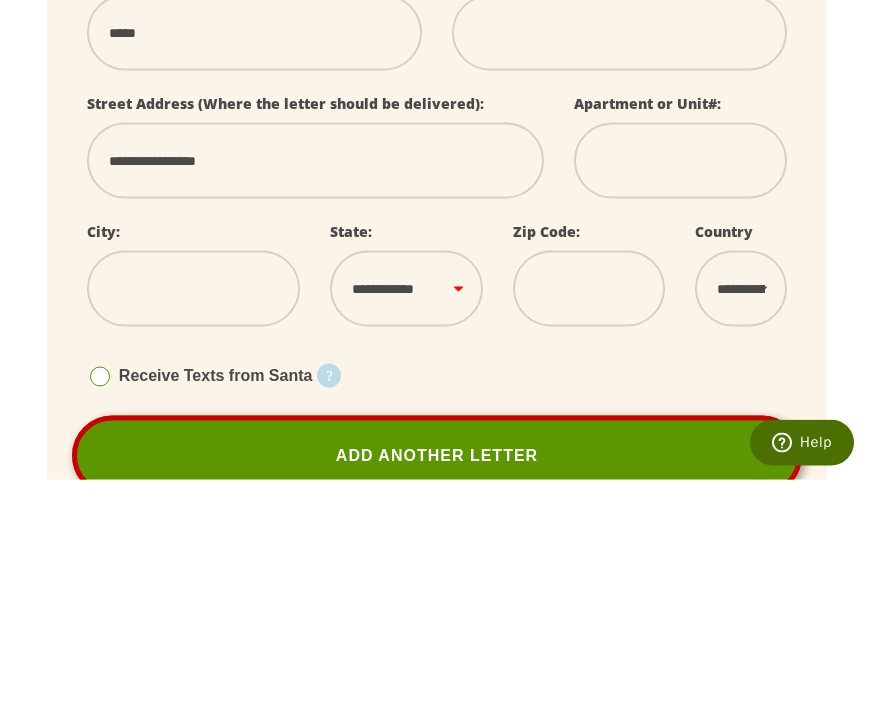 select 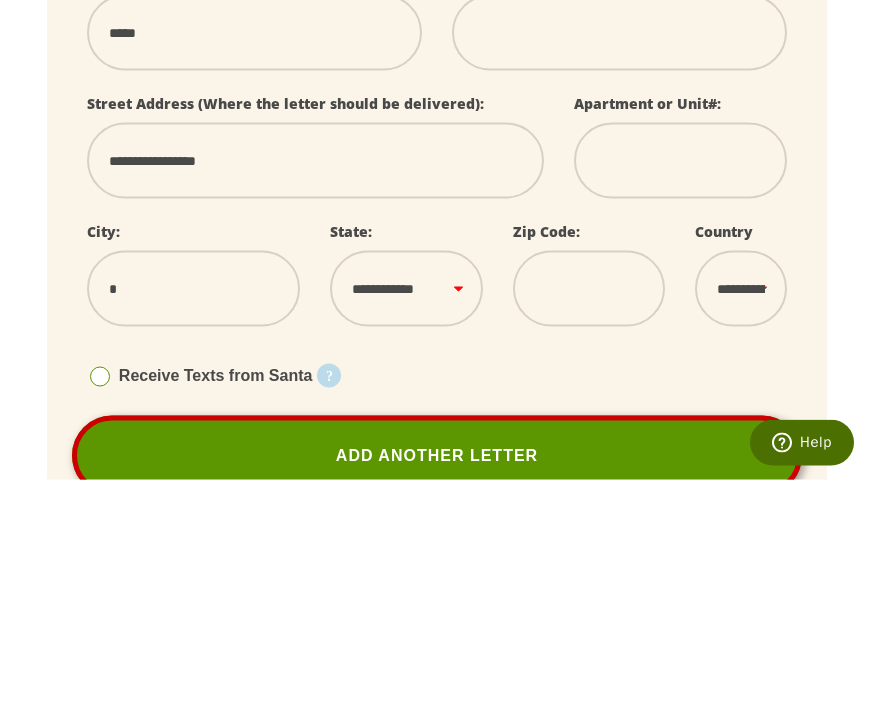 type on "**" 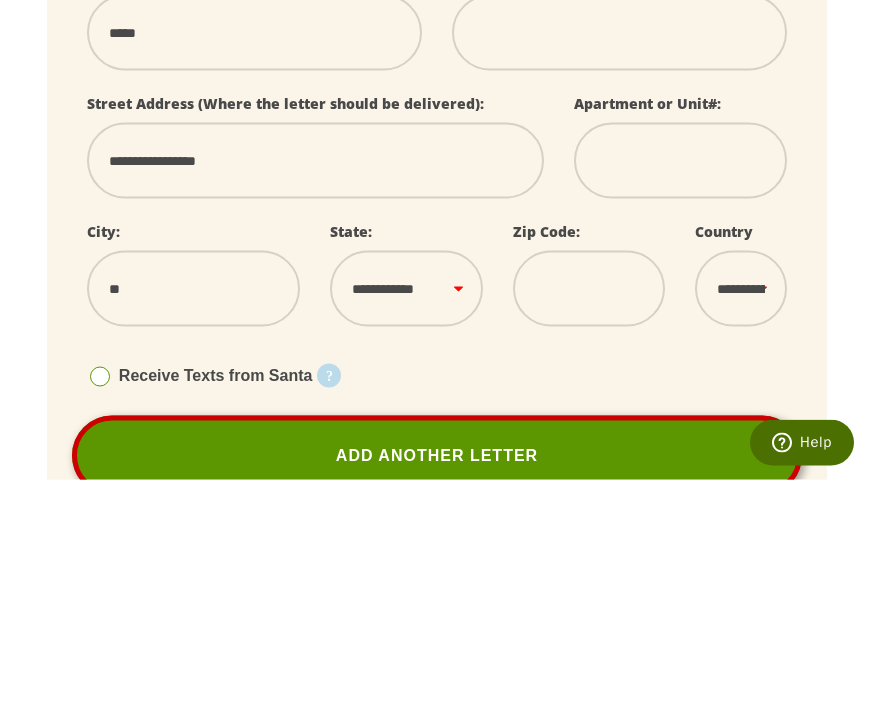 select 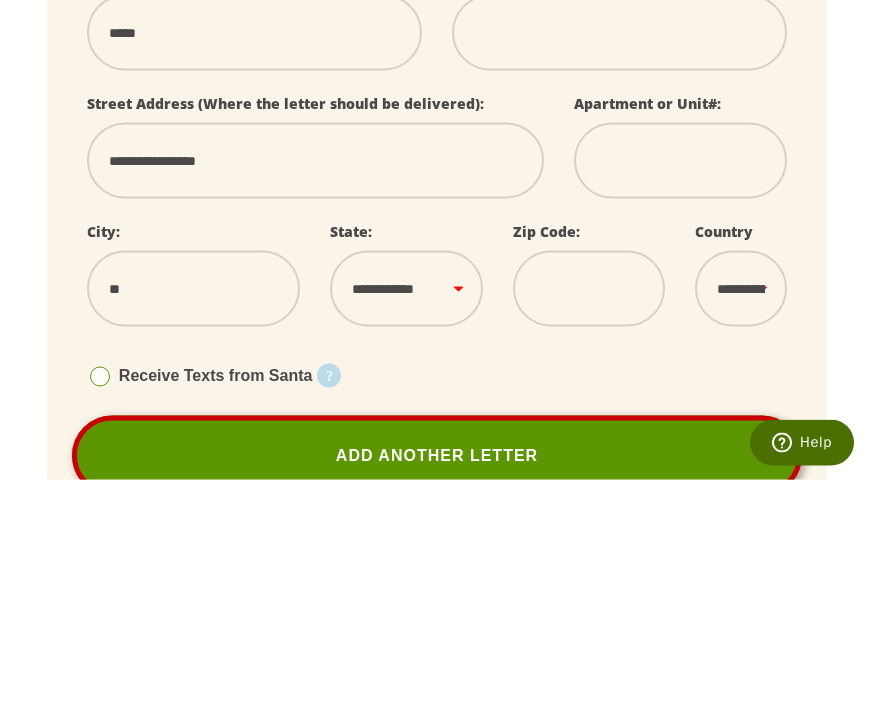 type on "***" 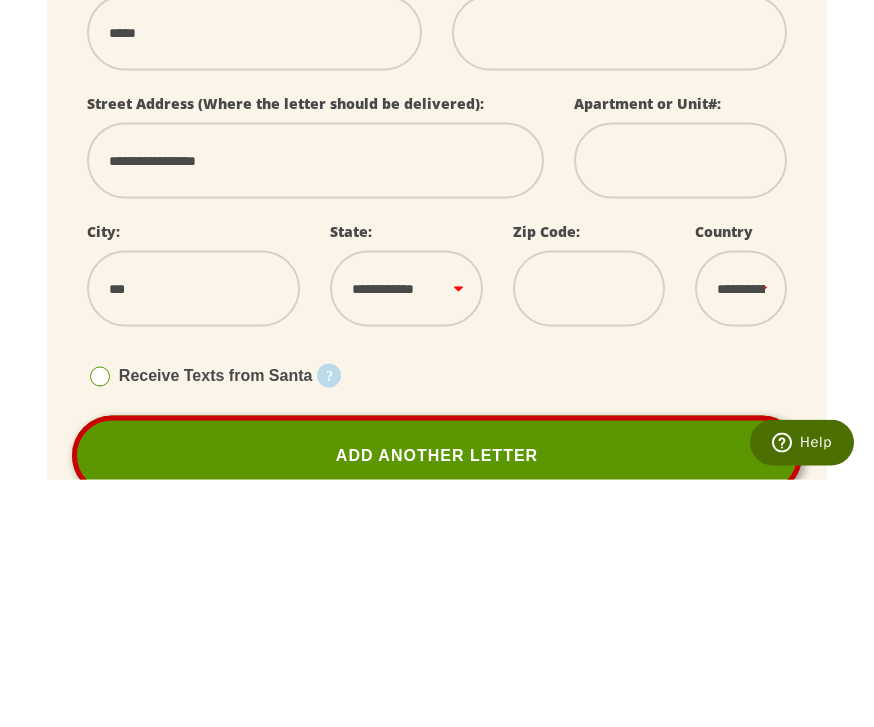 select 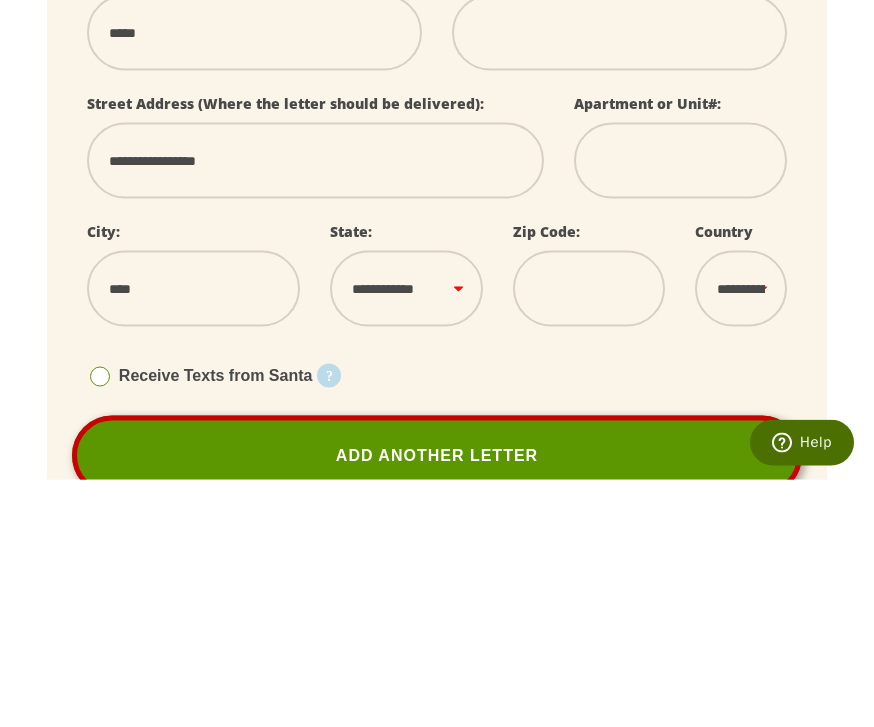 select 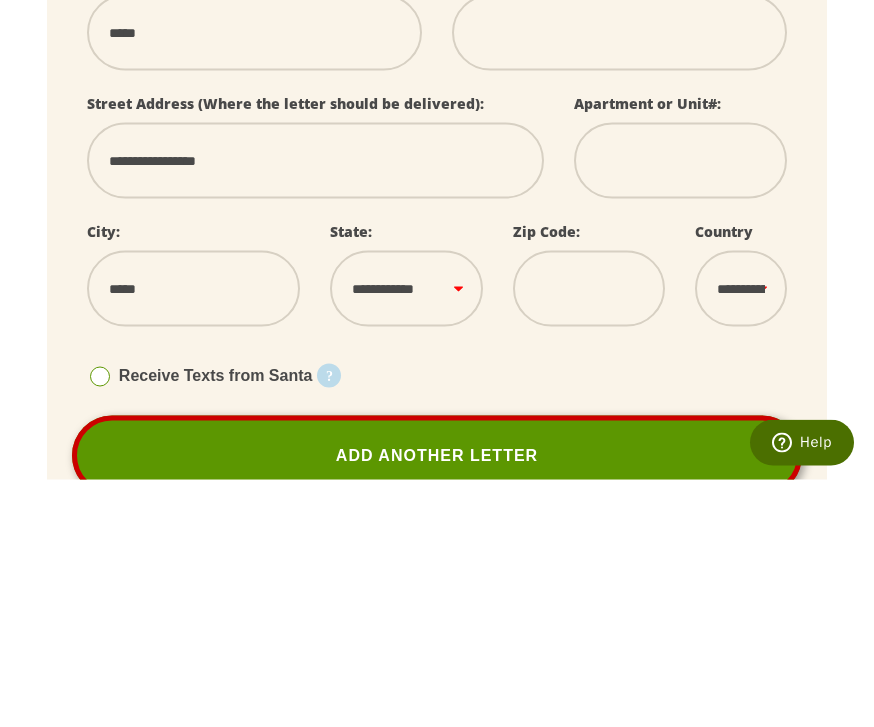 select 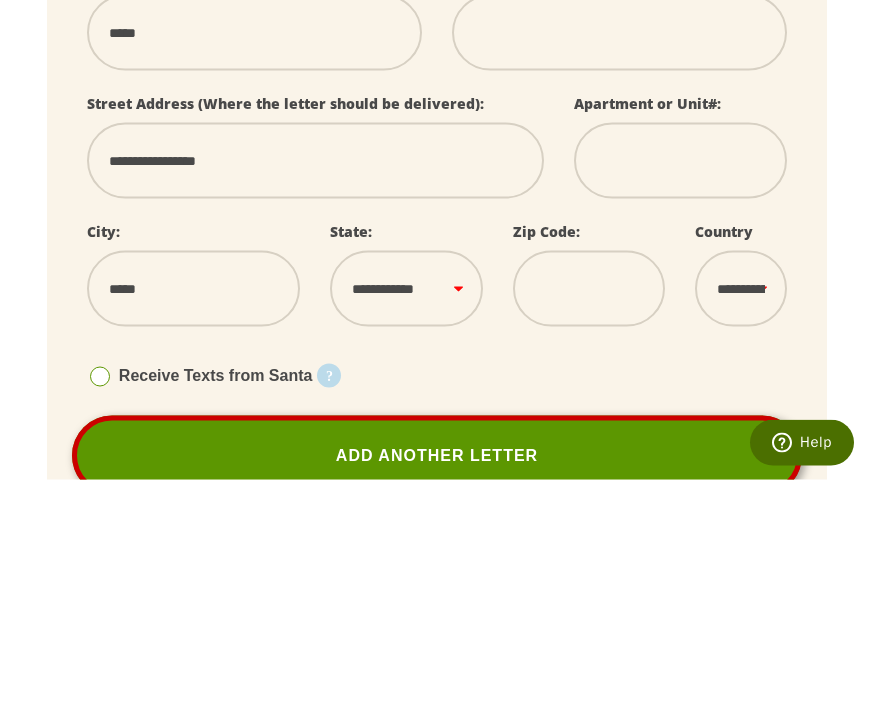 type on "******" 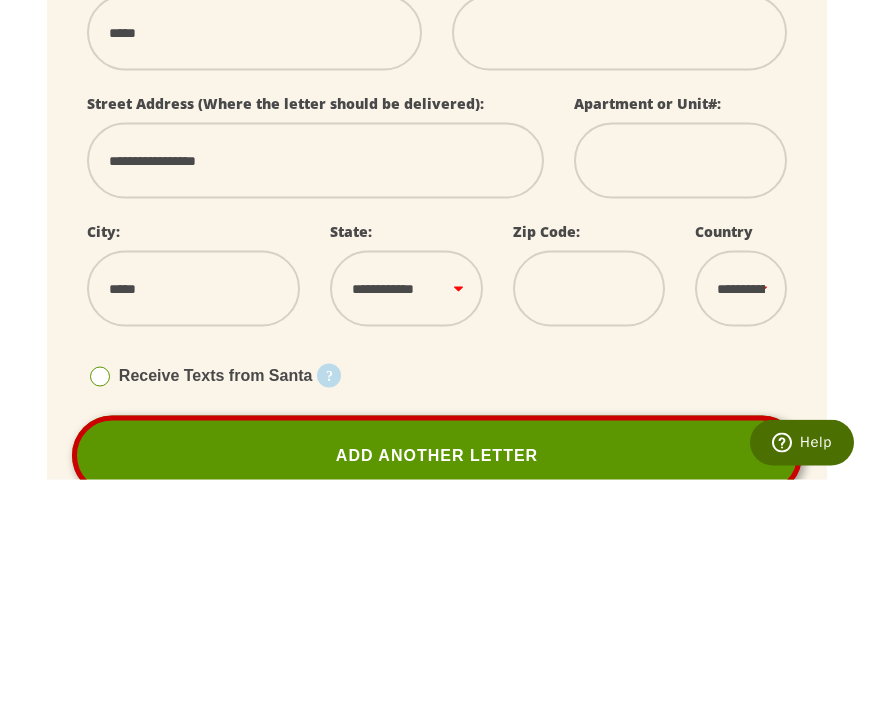 select 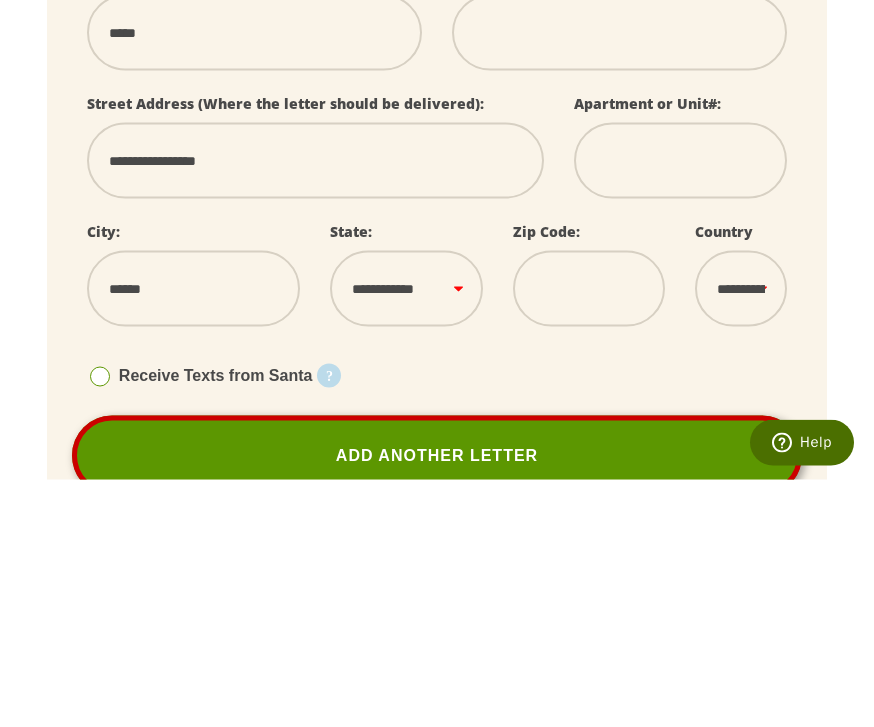 type on "*******" 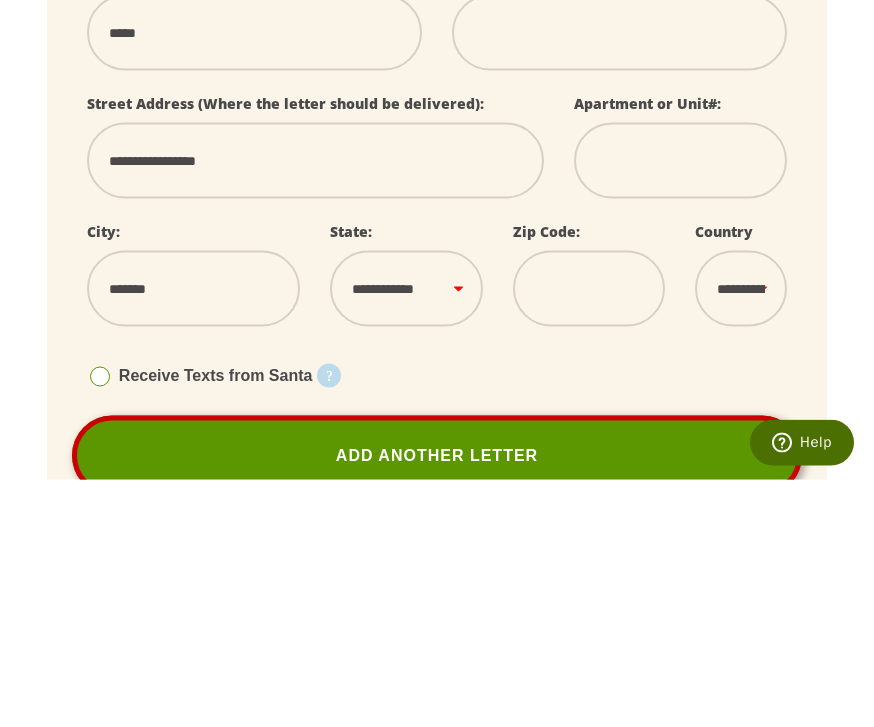 select 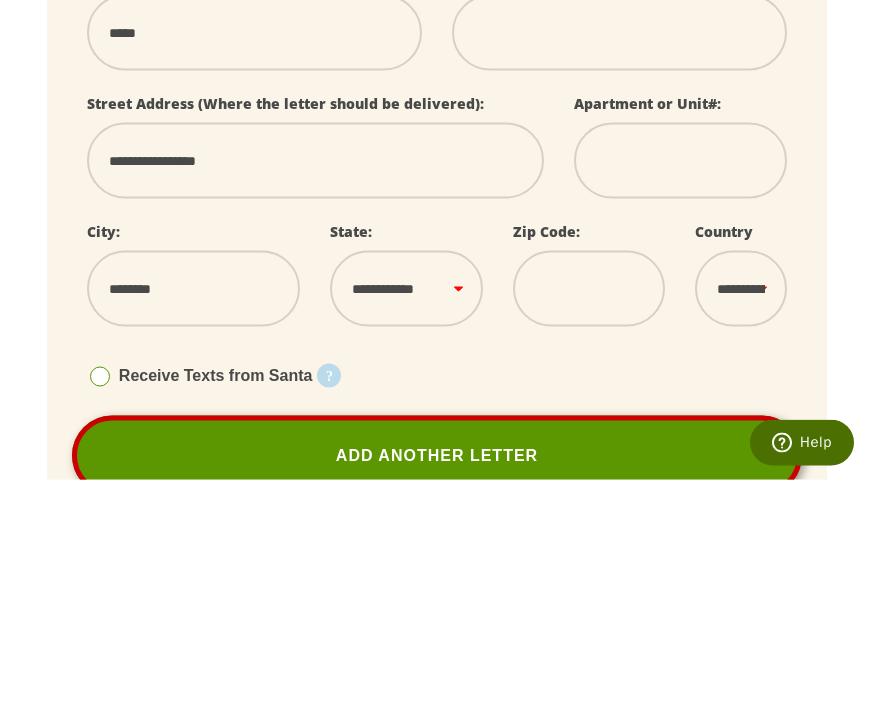 select 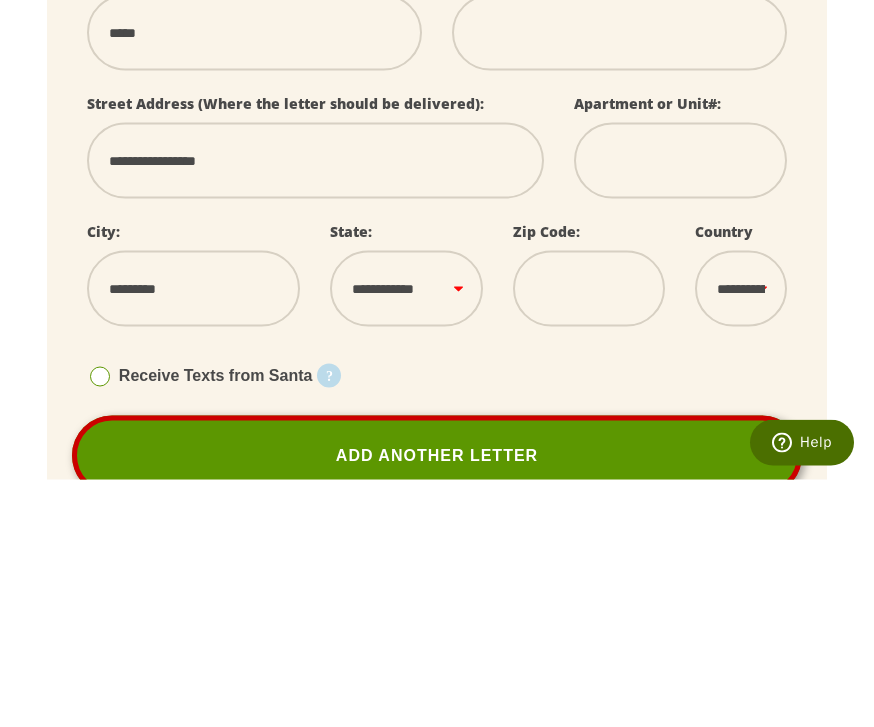 select 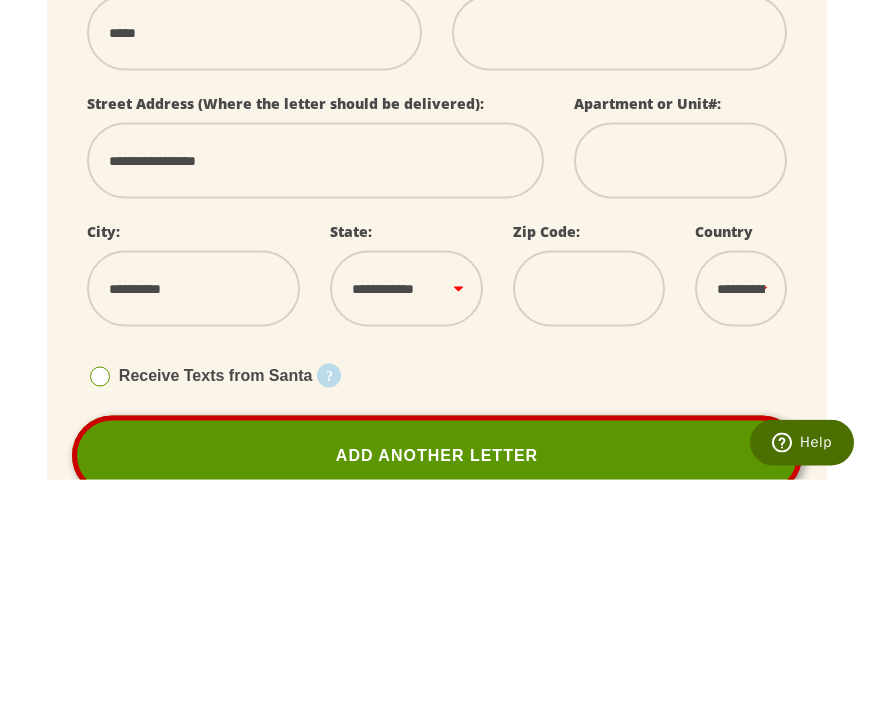 select 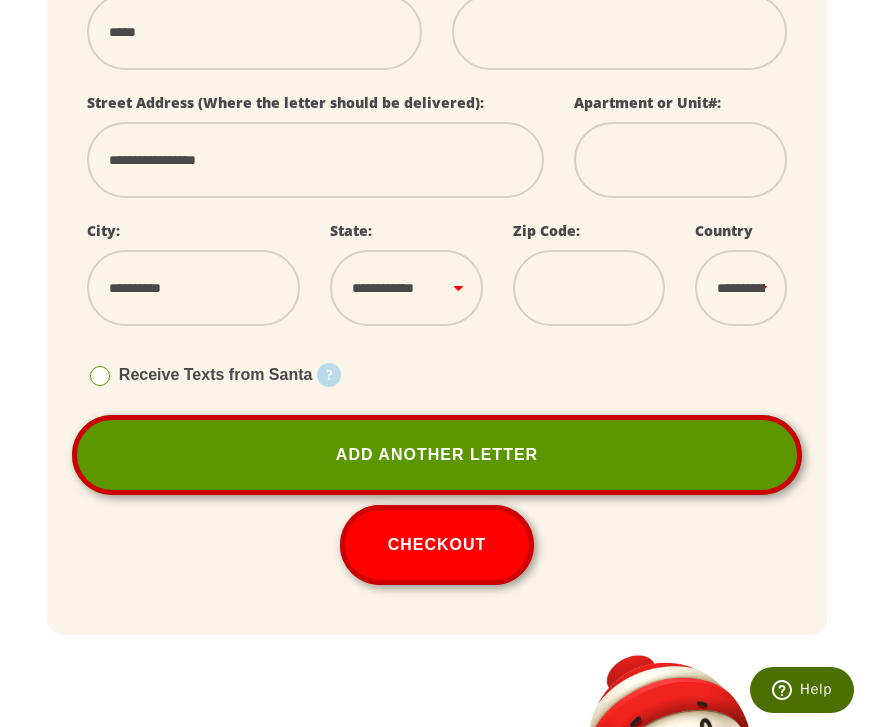select on "**" 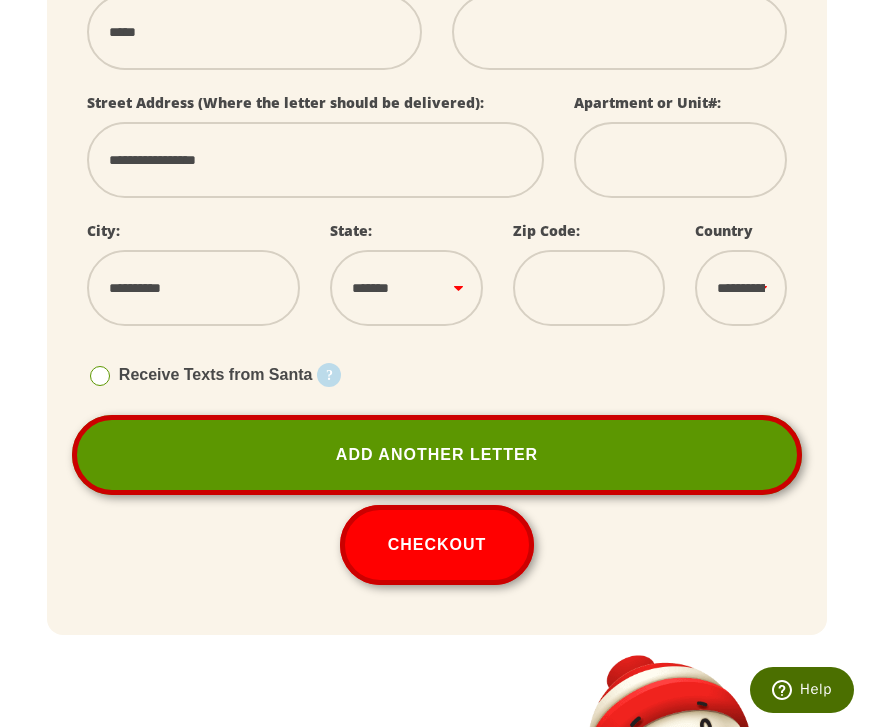 click at bounding box center (589, 288) 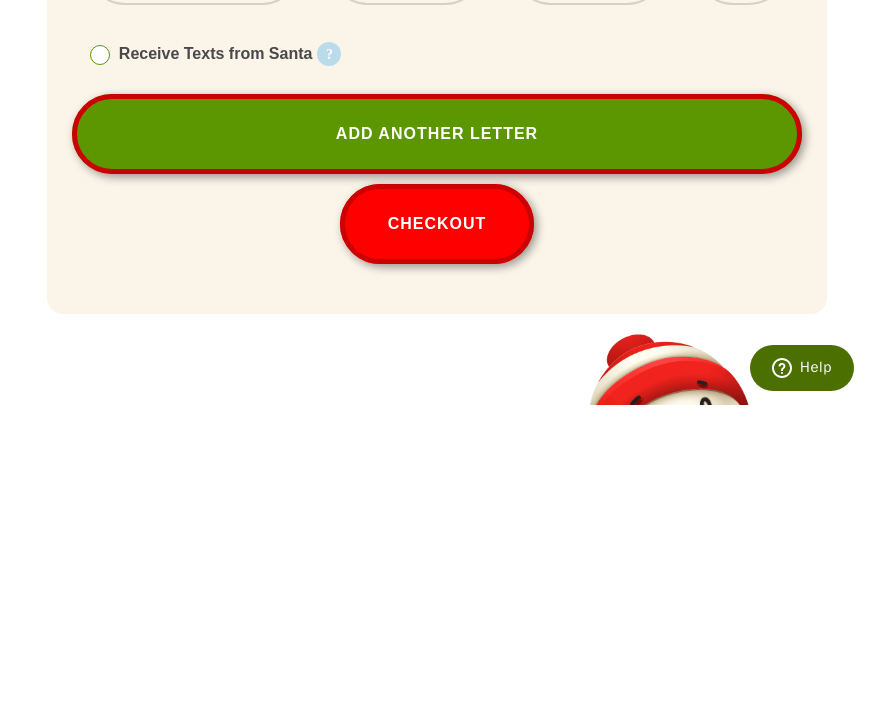 type on "*****" 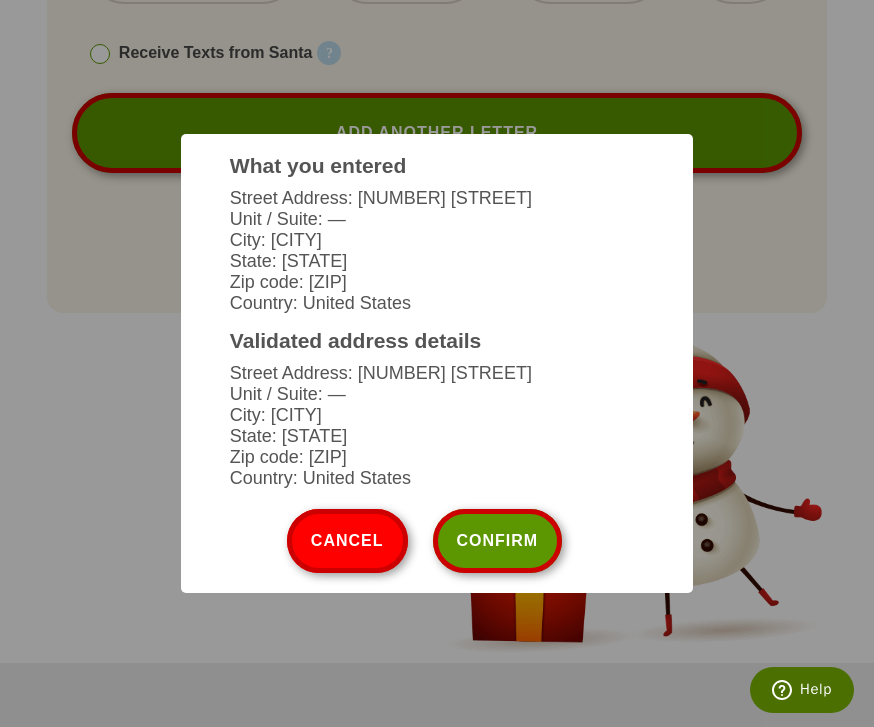 click on "Confirm" at bounding box center [498, 541] 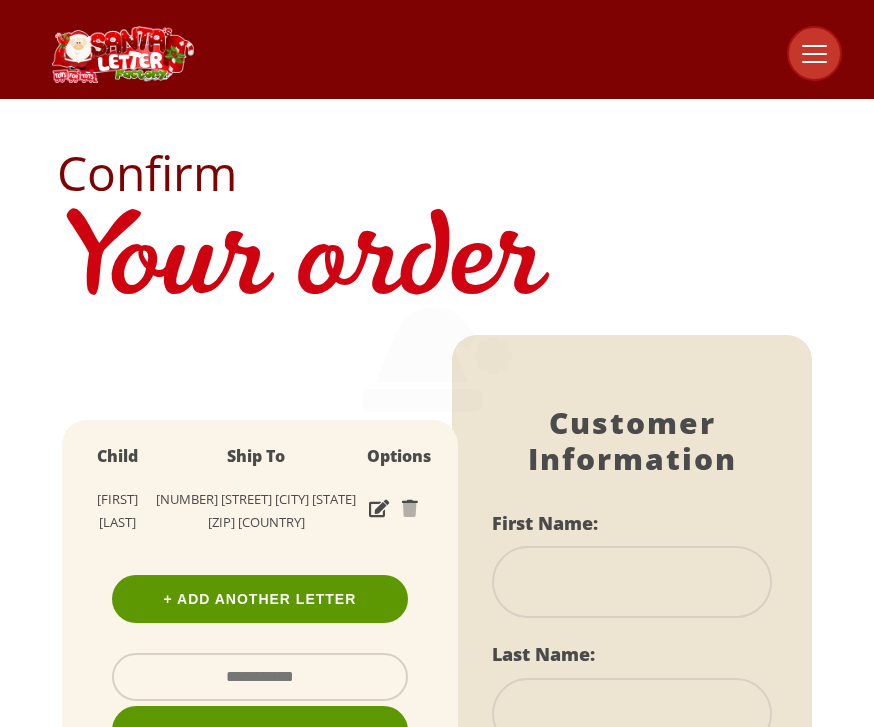 scroll, scrollTop: 0, scrollLeft: 0, axis: both 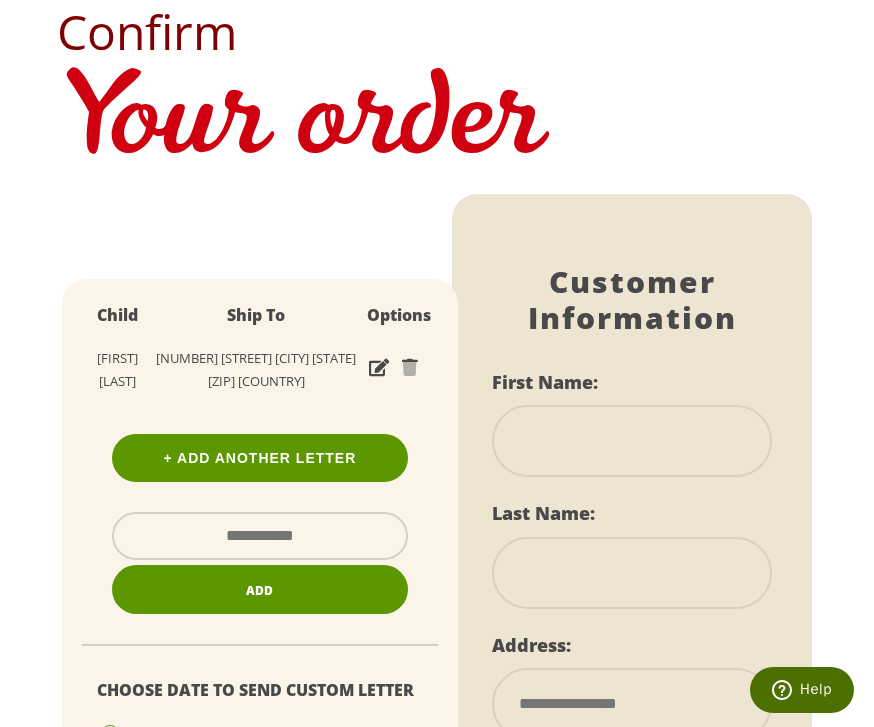 click at bounding box center [260, 536] 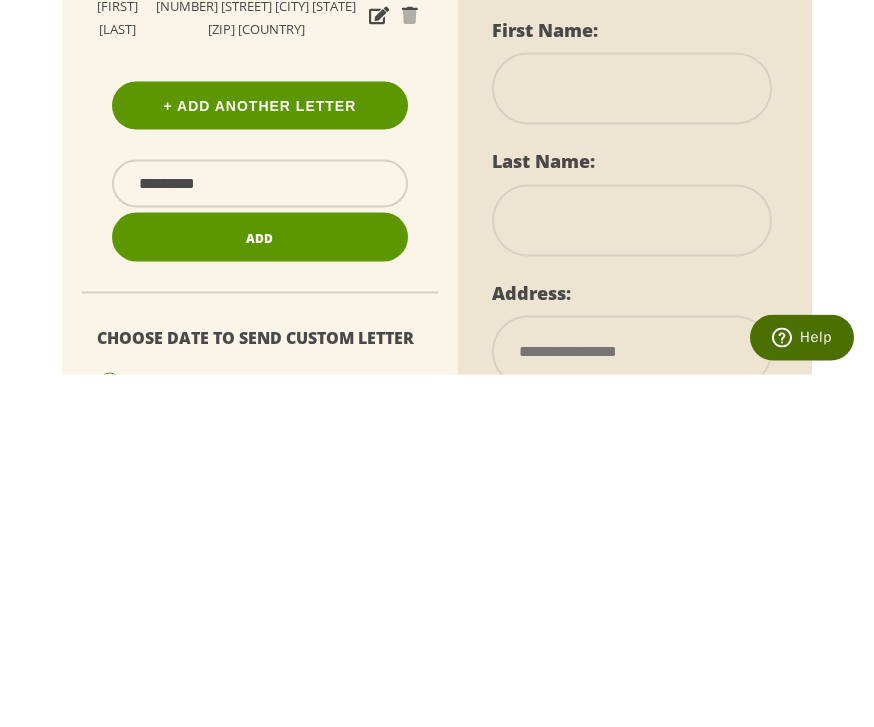 type on "*********" 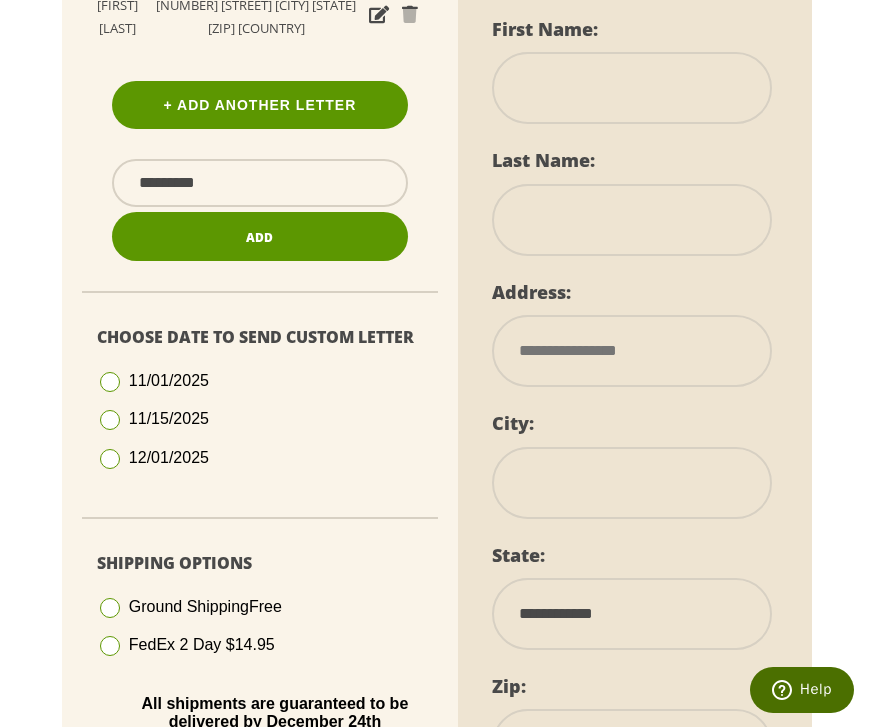click on "12/01/2025" at bounding box center [260, 458] 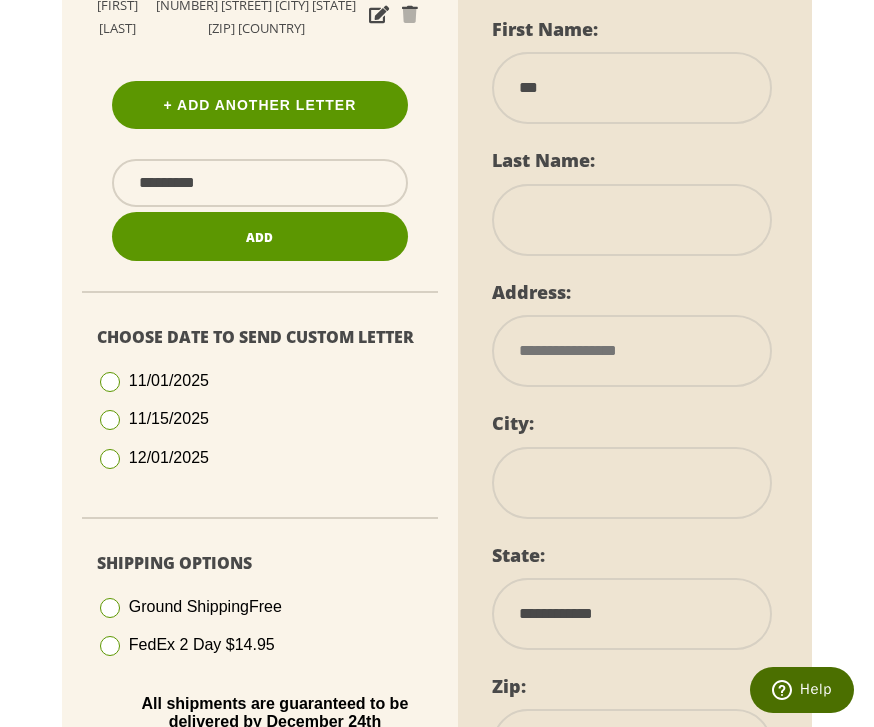 type on "**********" 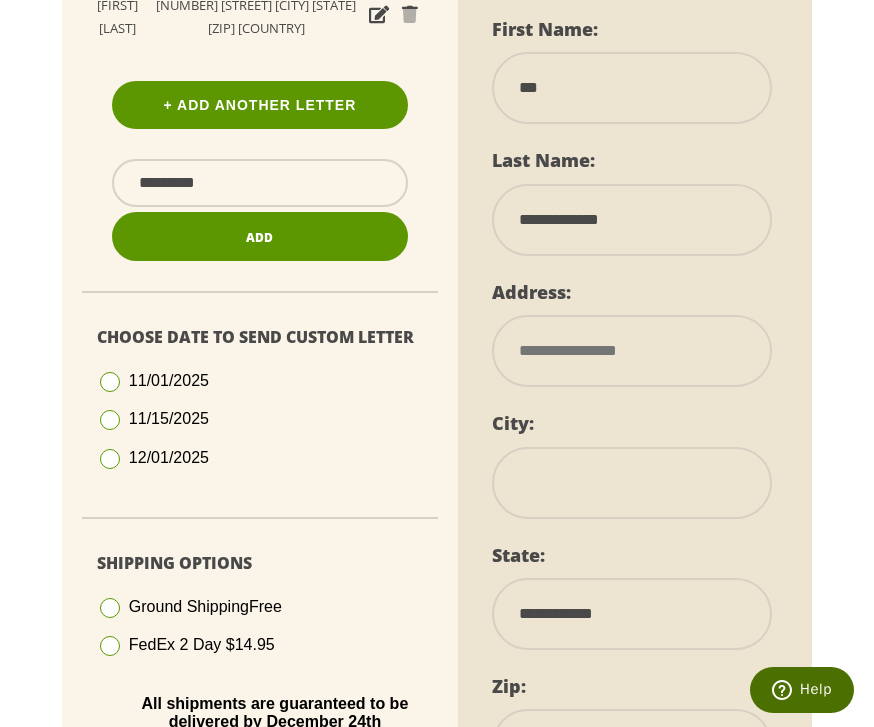 click at bounding box center (632, 351) 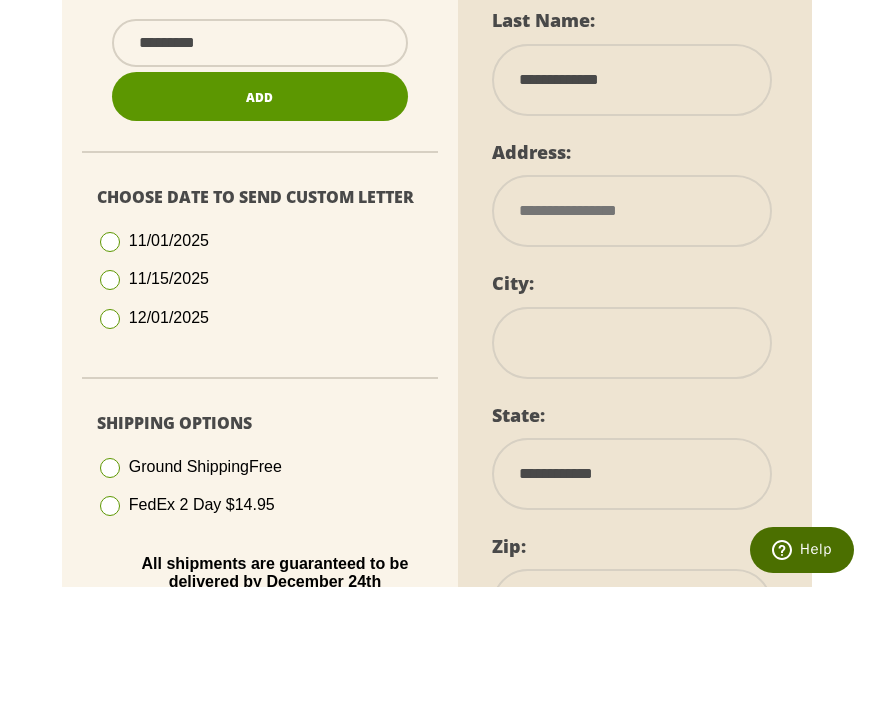 type on "**********" 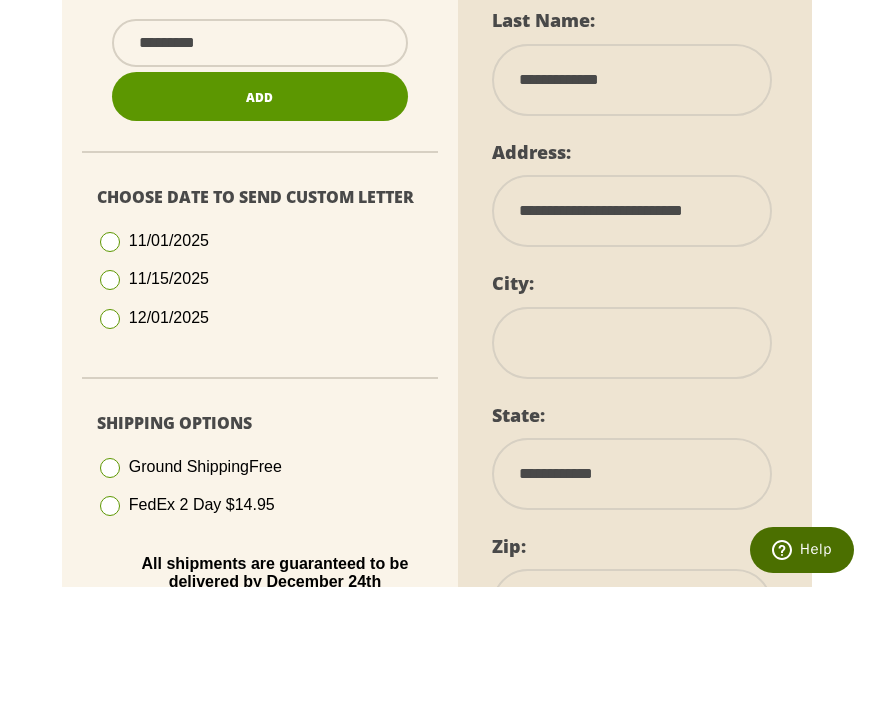 type on "*****" 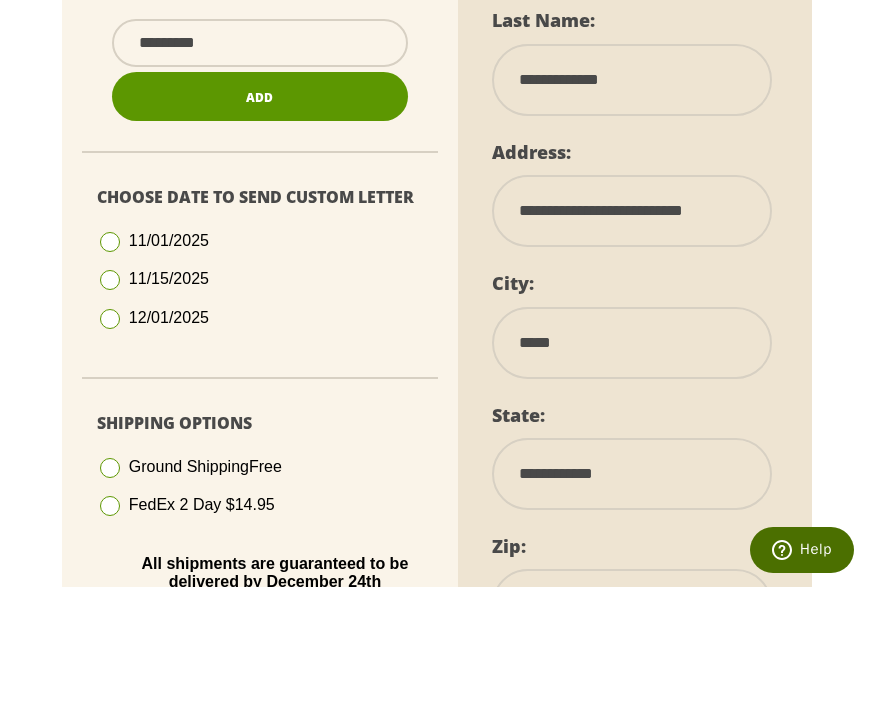 select on "**" 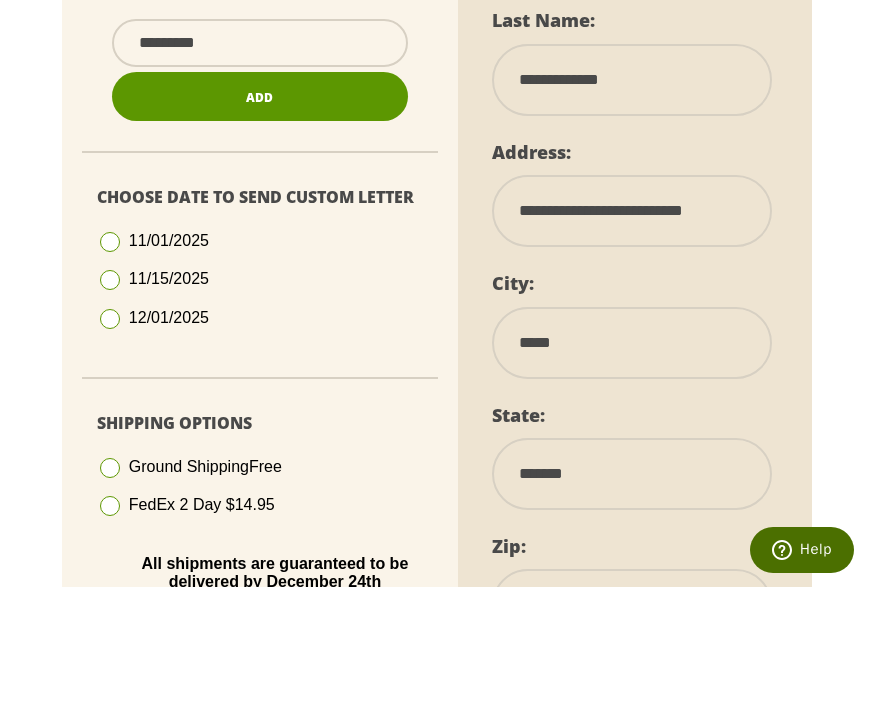 type on "*****" 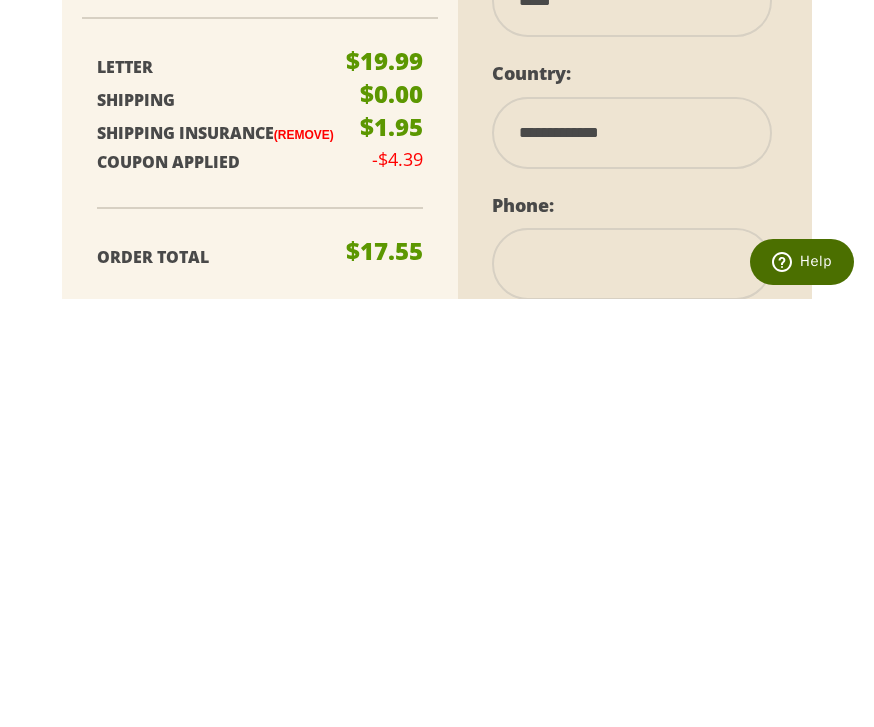scroll, scrollTop: 822, scrollLeft: 0, axis: vertical 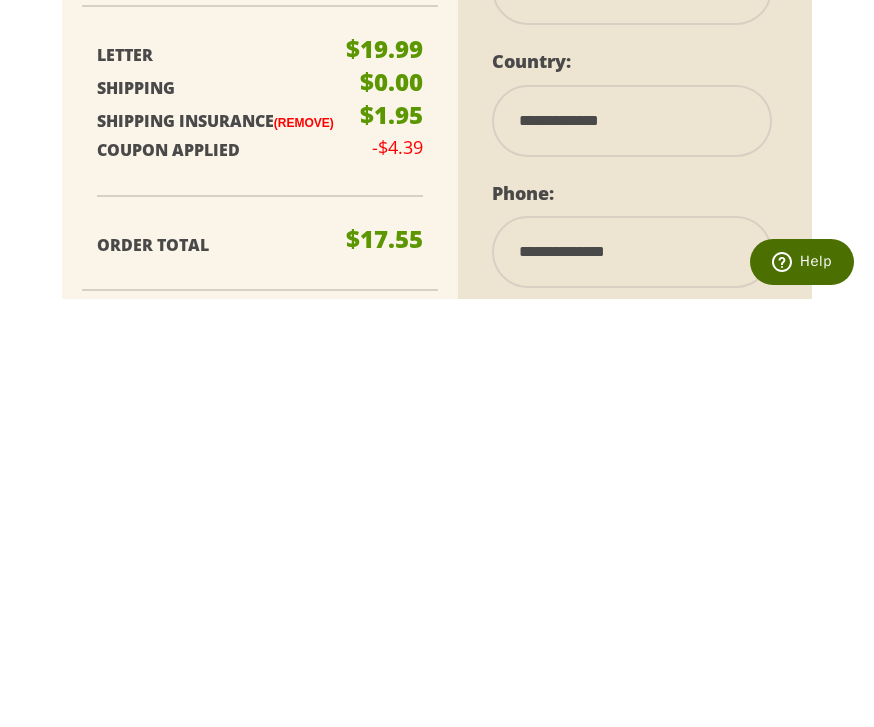type on "**********" 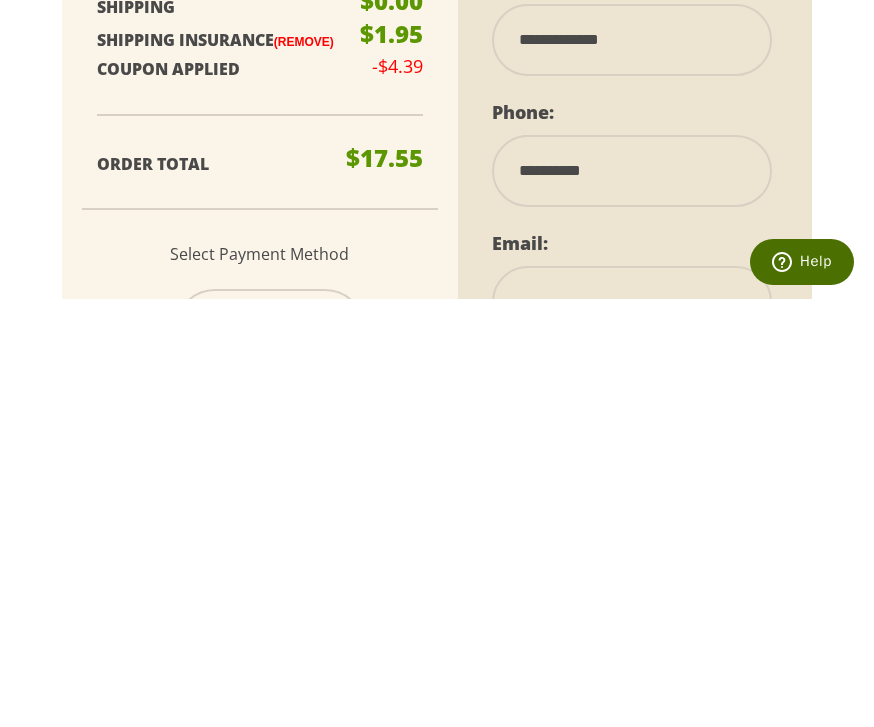 scroll, scrollTop: 909, scrollLeft: 0, axis: vertical 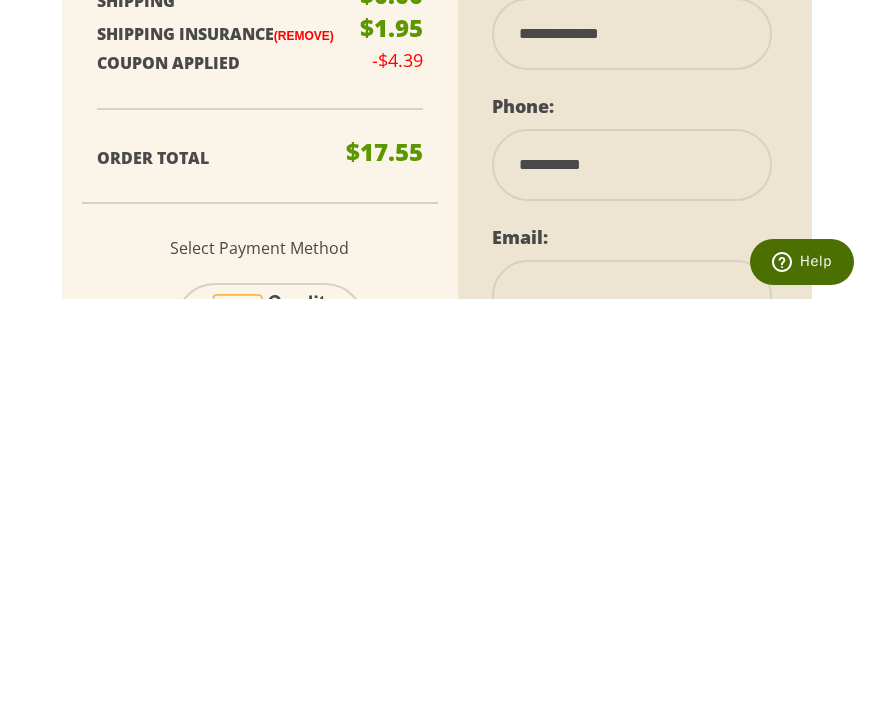 type on "**********" 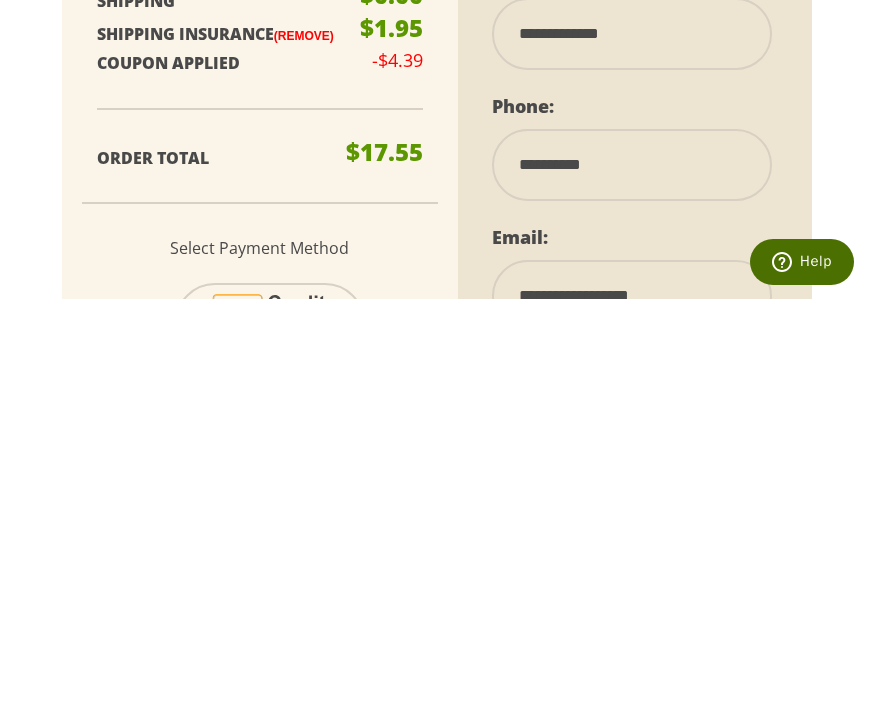 scroll, scrollTop: 1337, scrollLeft: 0, axis: vertical 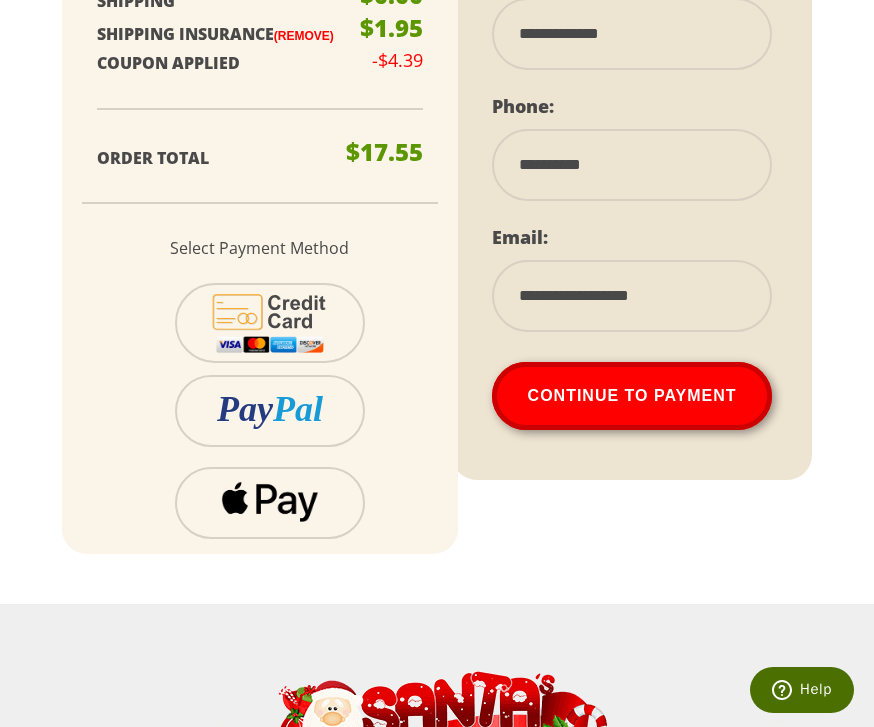 click on "Continue To Payment" at bounding box center [632, 396] 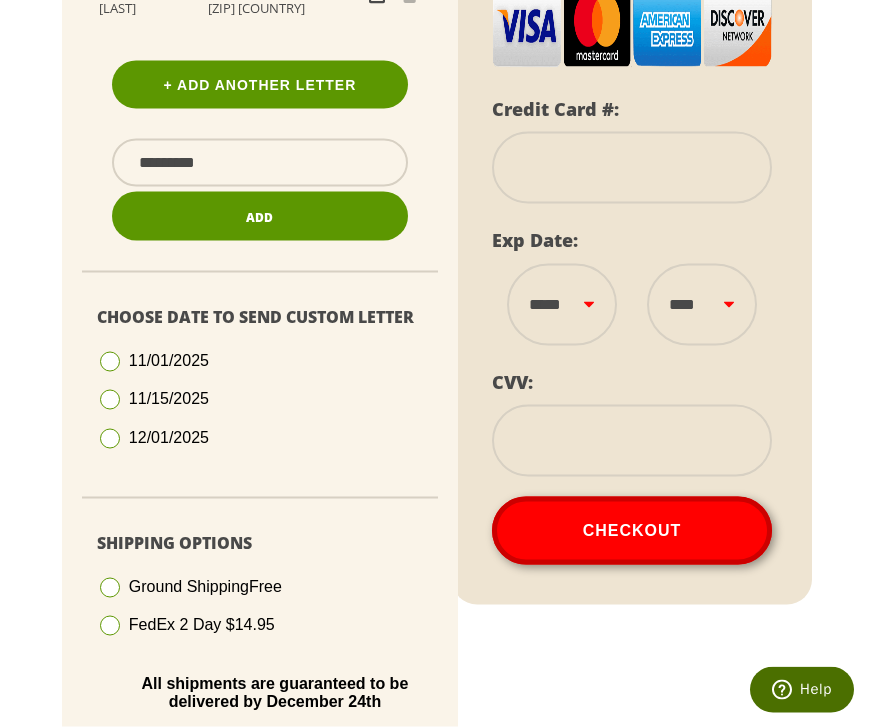 scroll, scrollTop: 502, scrollLeft: 0, axis: vertical 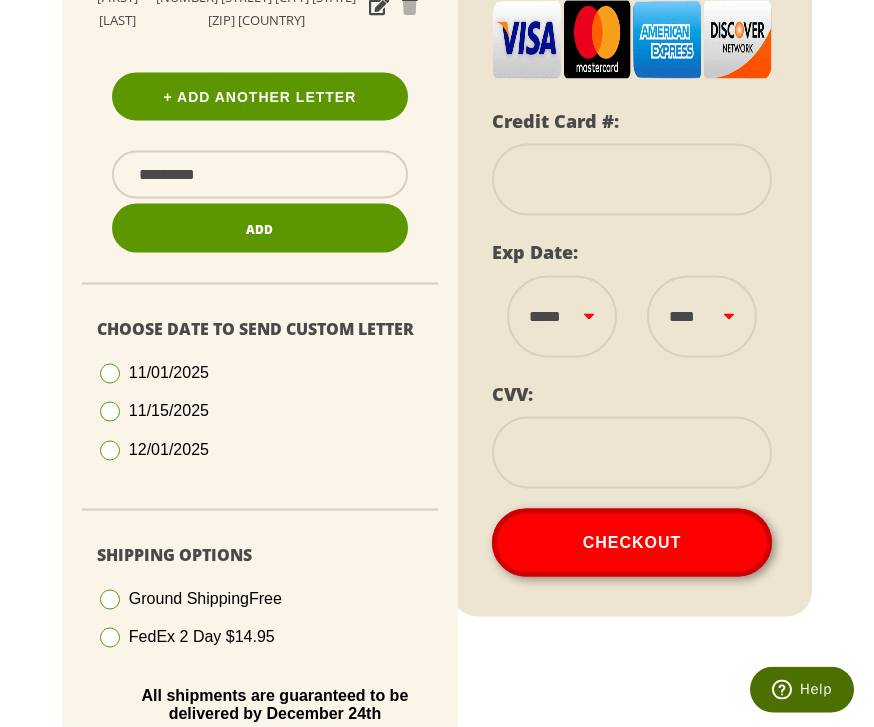 click at bounding box center [632, 180] 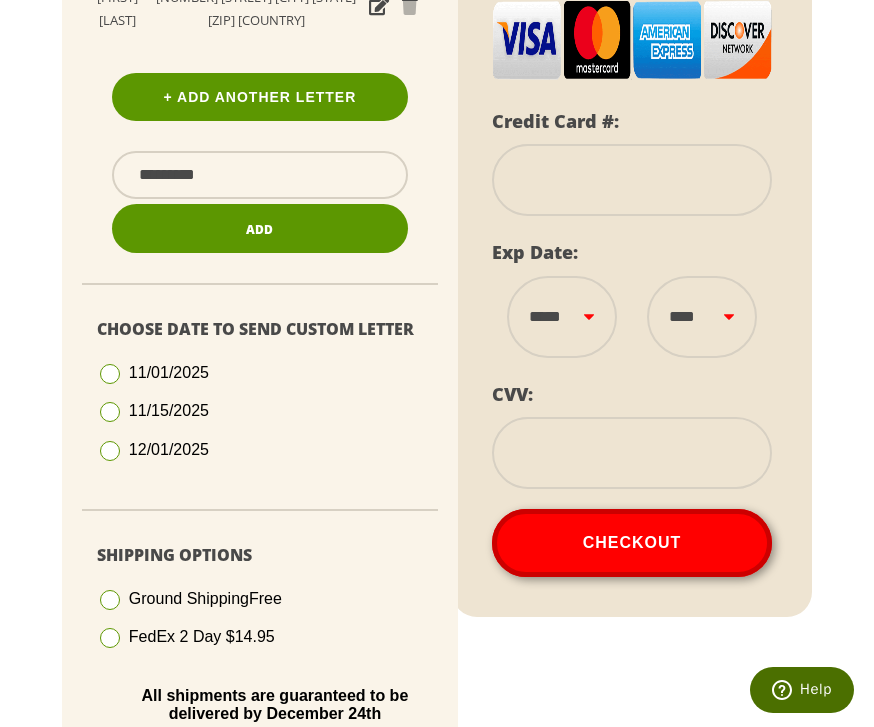 type on "**********" 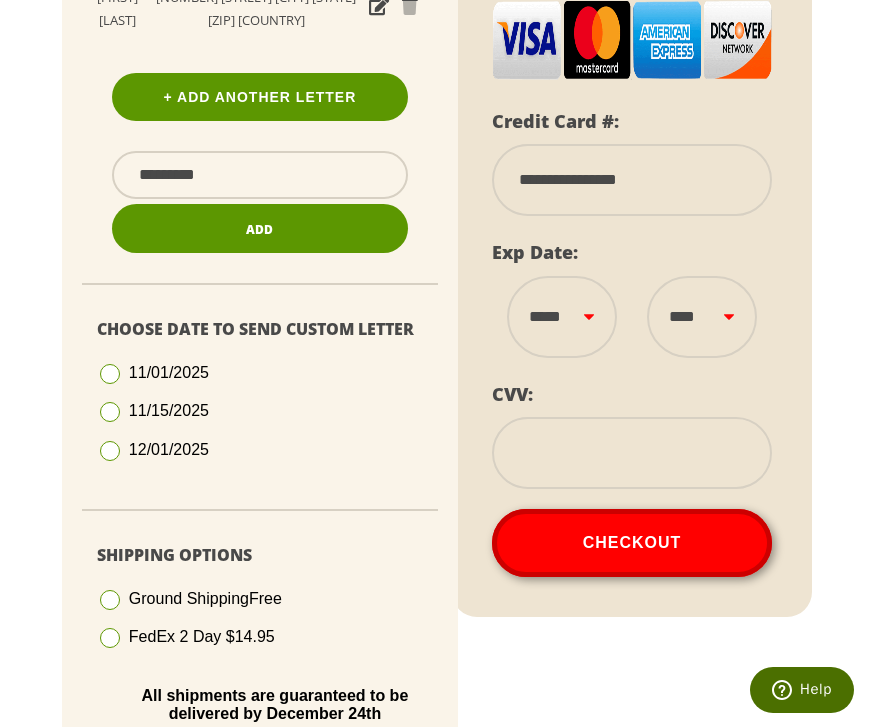 select on "**" 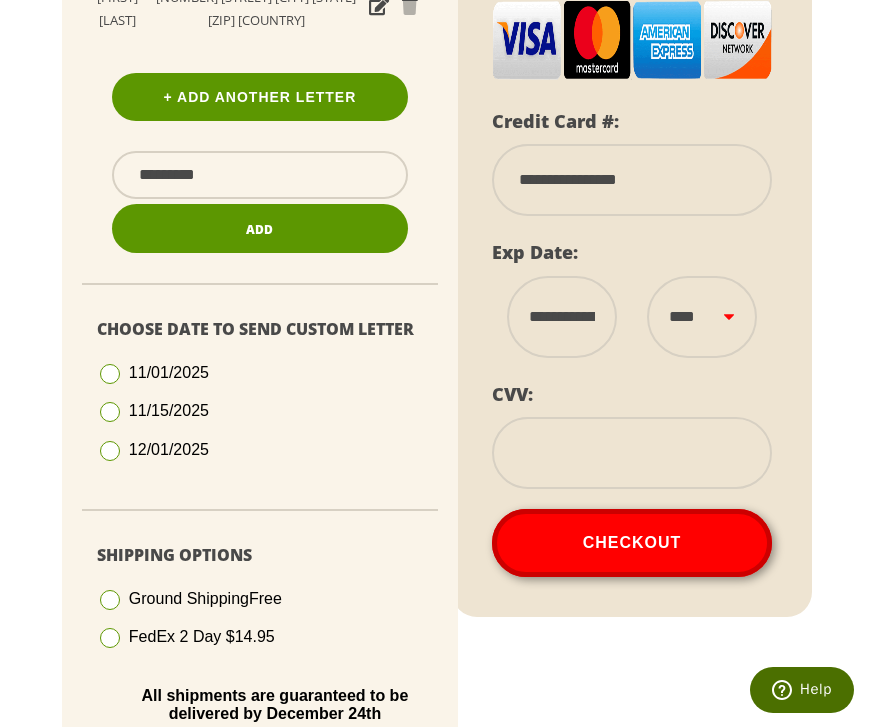 select on "****" 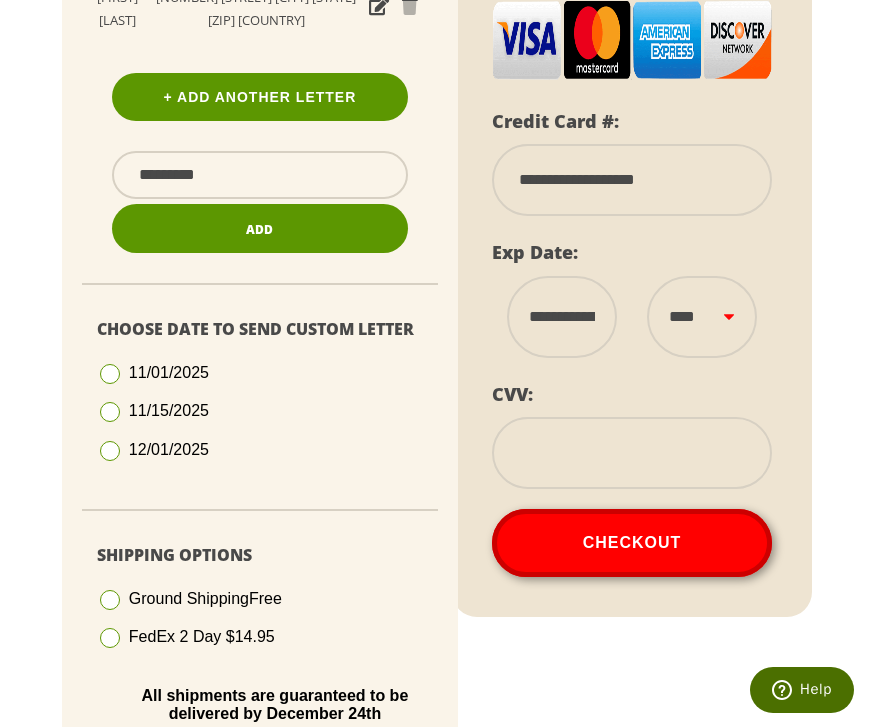 type on "***" 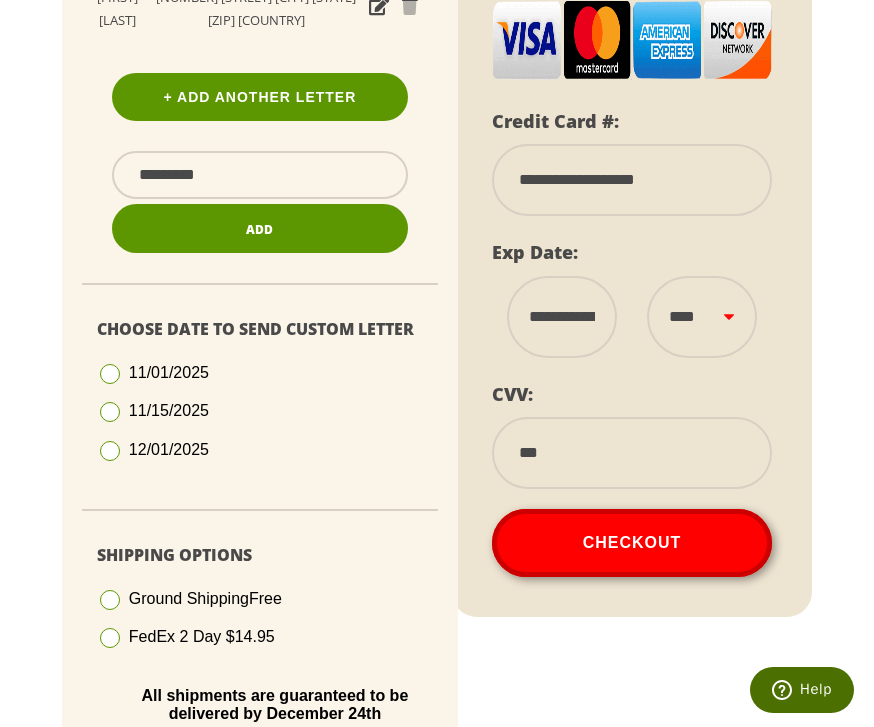 scroll, scrollTop: 488, scrollLeft: 0, axis: vertical 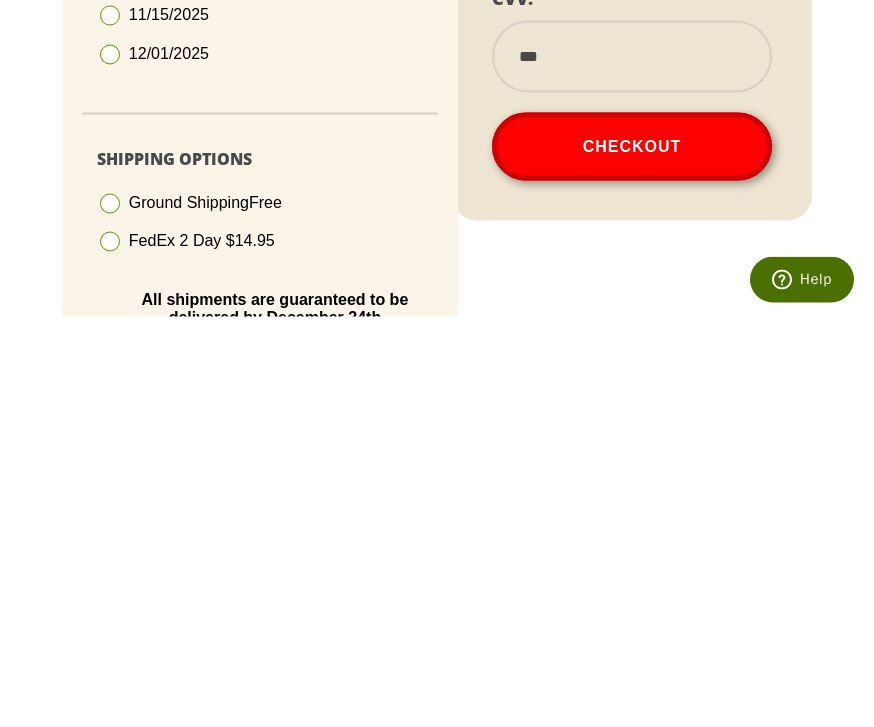 click on "Checkout" at bounding box center [632, 557] 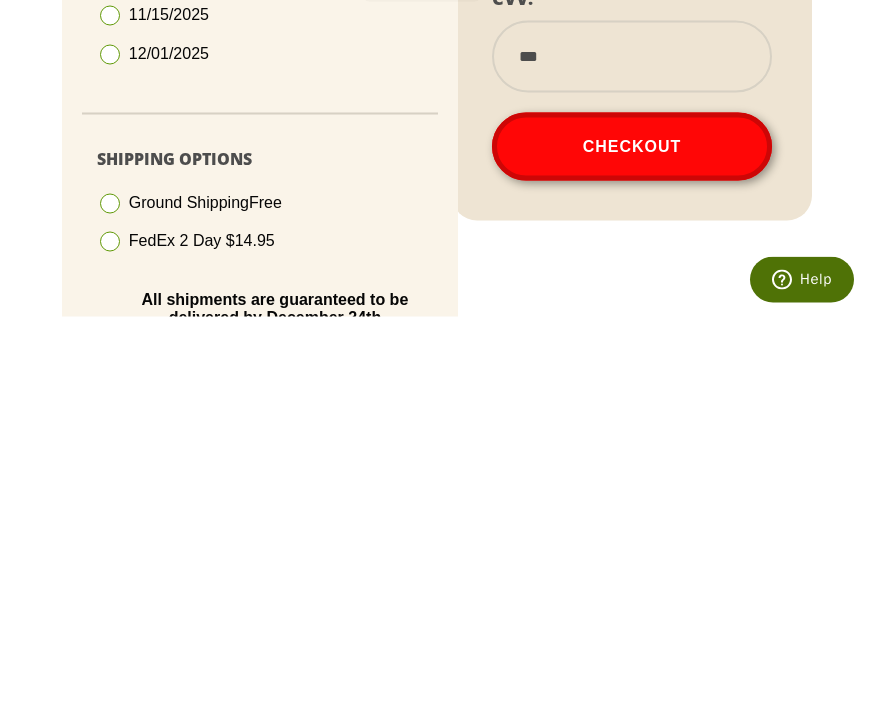 scroll, scrollTop: 899, scrollLeft: 0, axis: vertical 